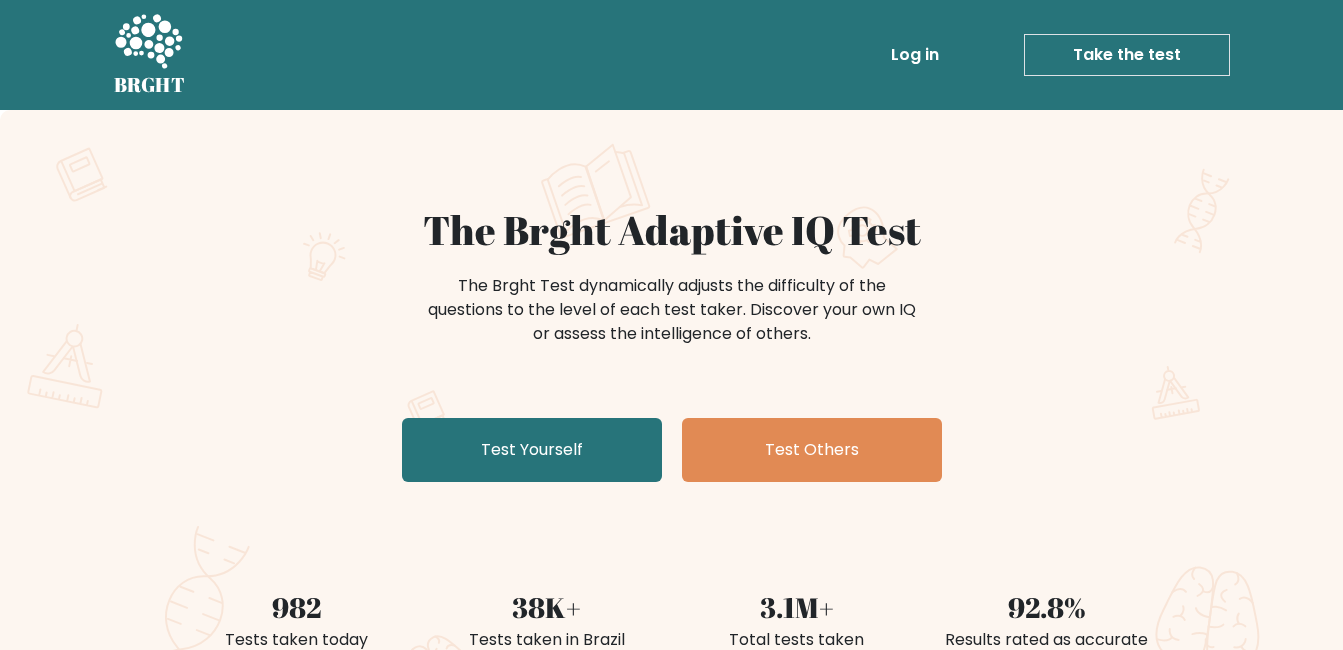 scroll, scrollTop: 40, scrollLeft: 0, axis: vertical 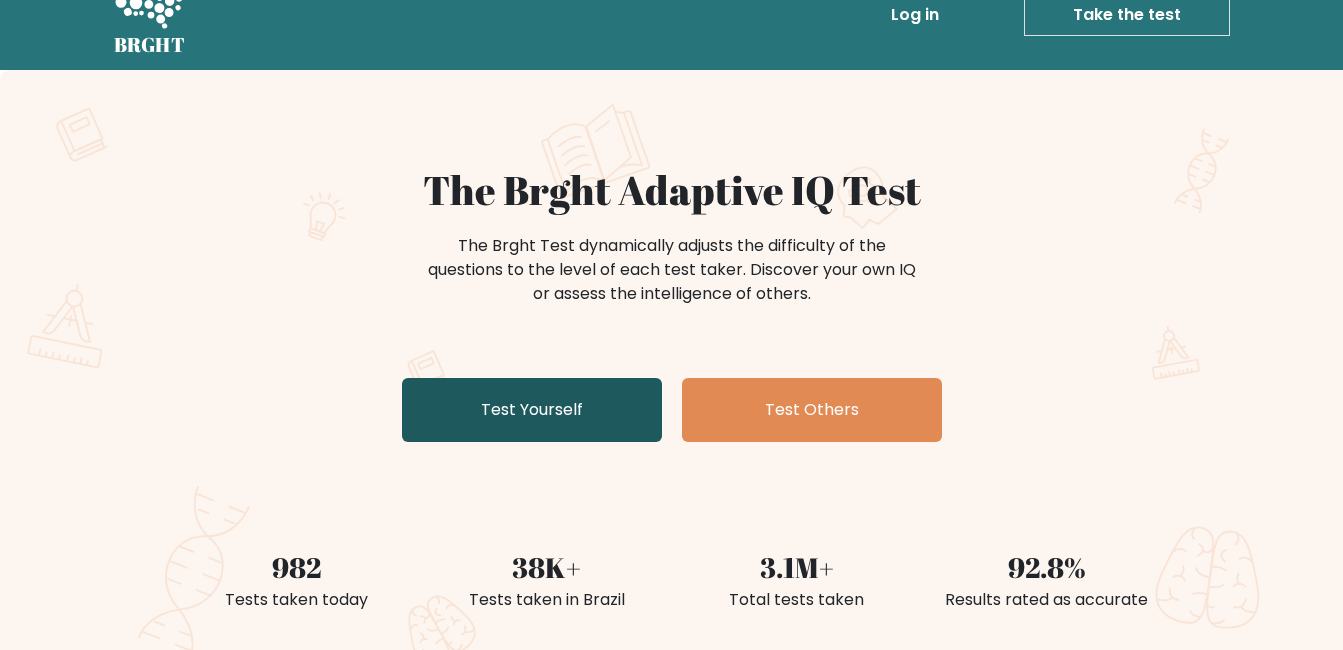click on "Test Yourself" at bounding box center [532, 410] 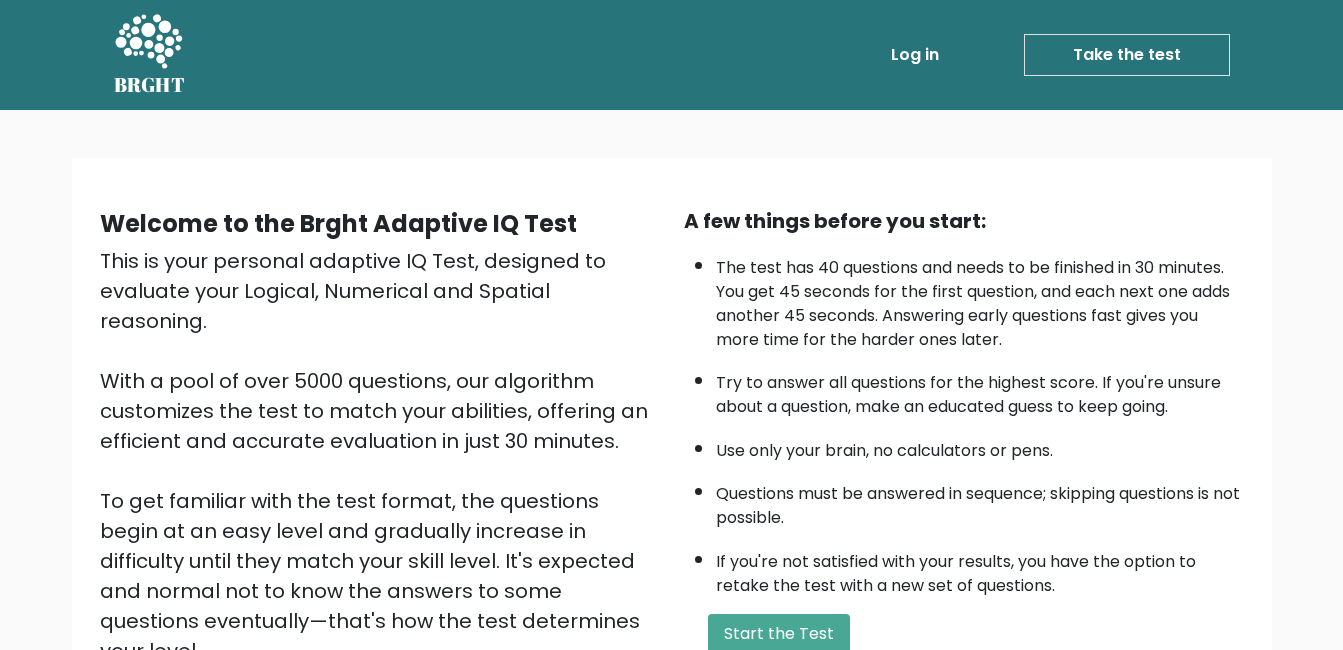 scroll, scrollTop: 40, scrollLeft: 0, axis: vertical 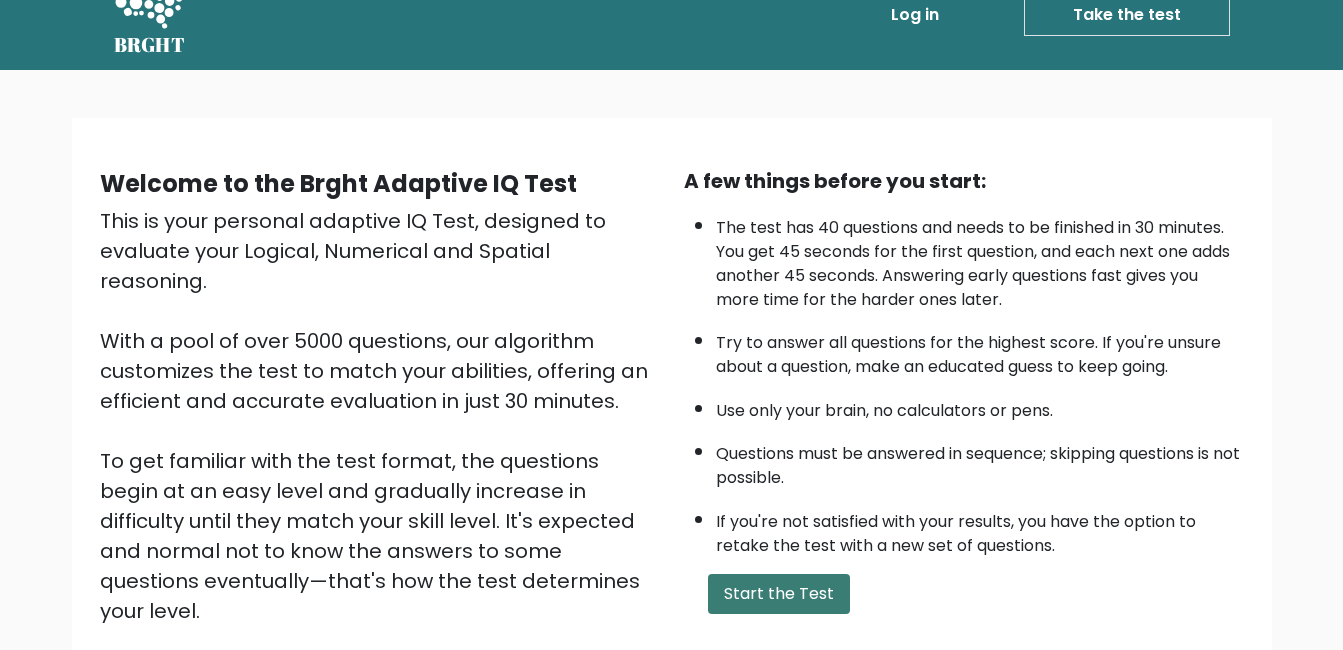 click on "Start the Test" at bounding box center (779, 594) 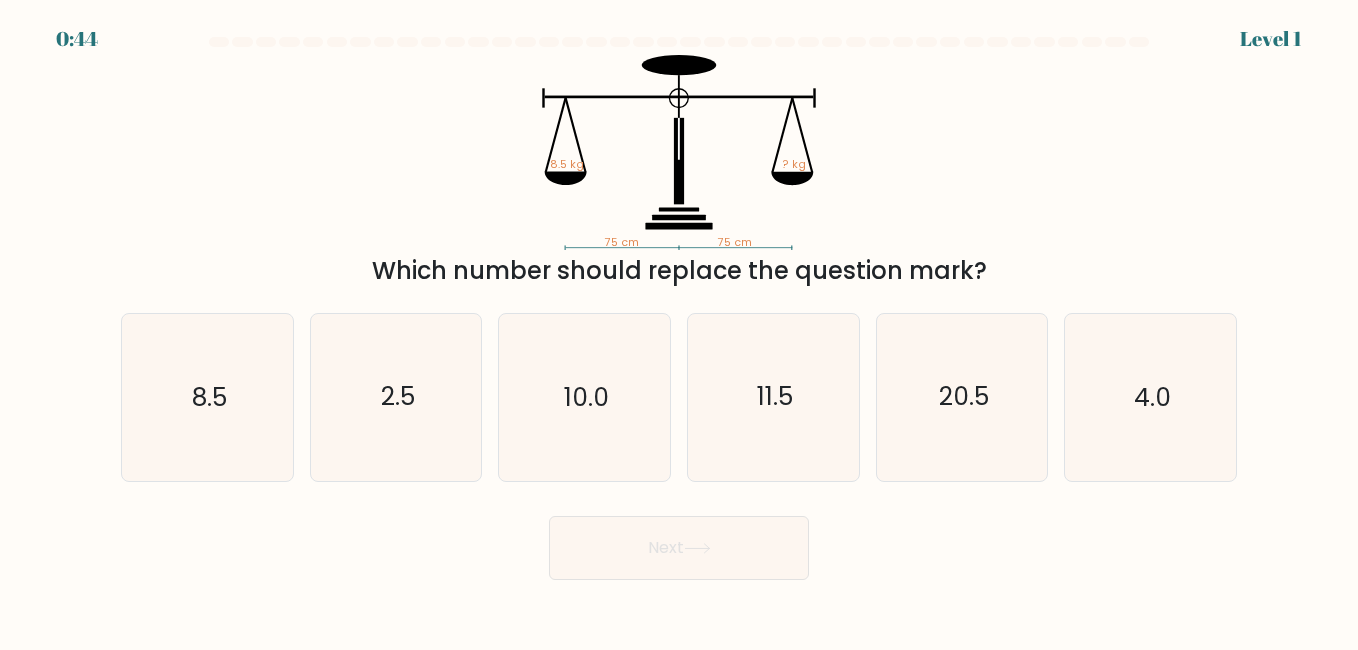 scroll, scrollTop: 0, scrollLeft: 0, axis: both 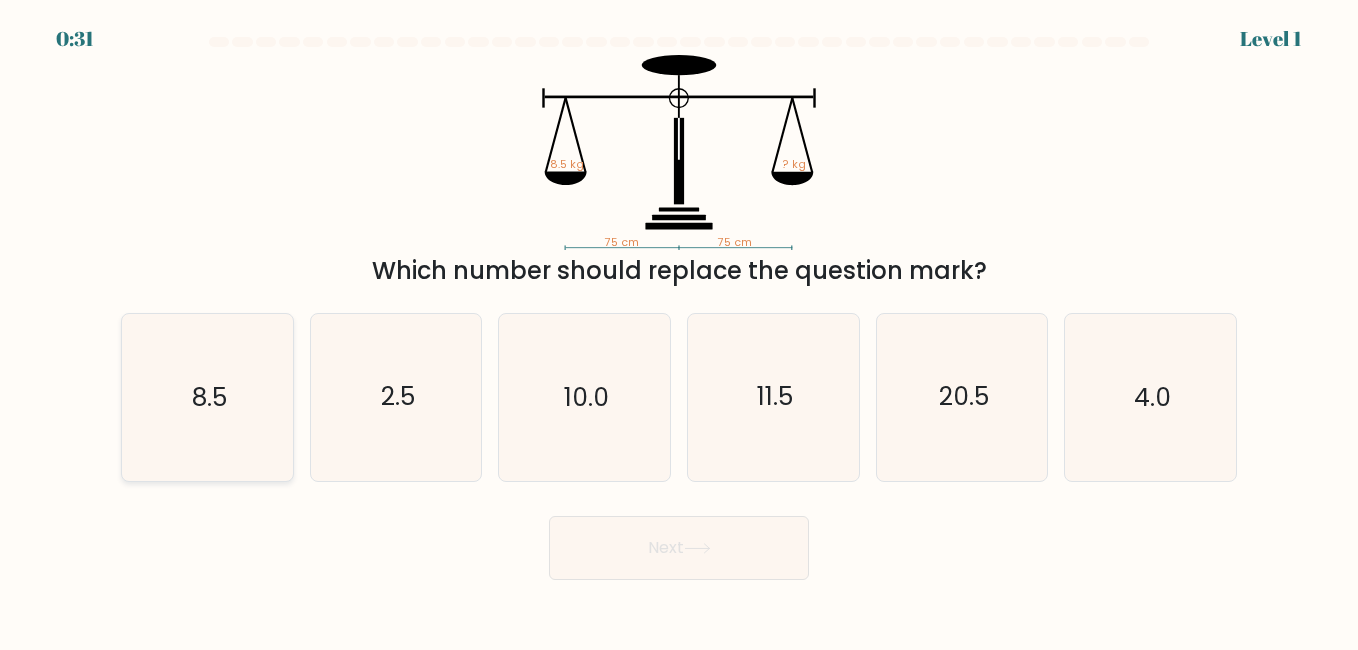 click on "8.5" 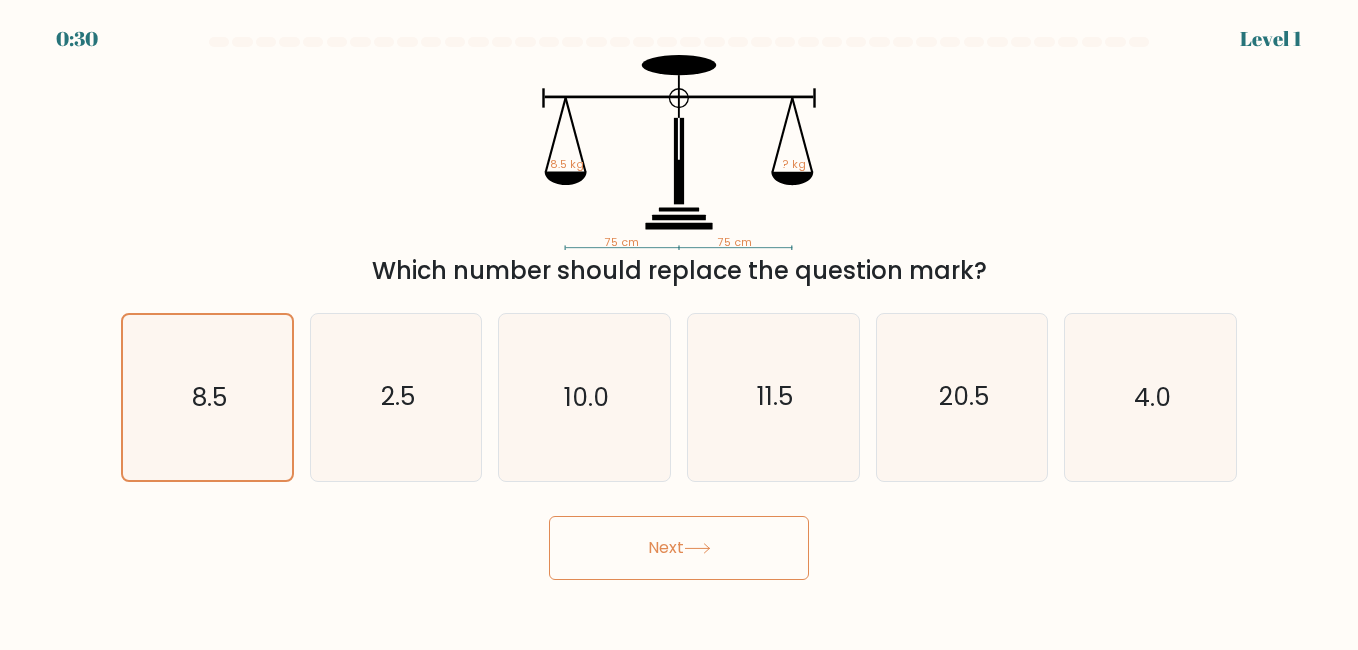 click on "Next" at bounding box center (679, 548) 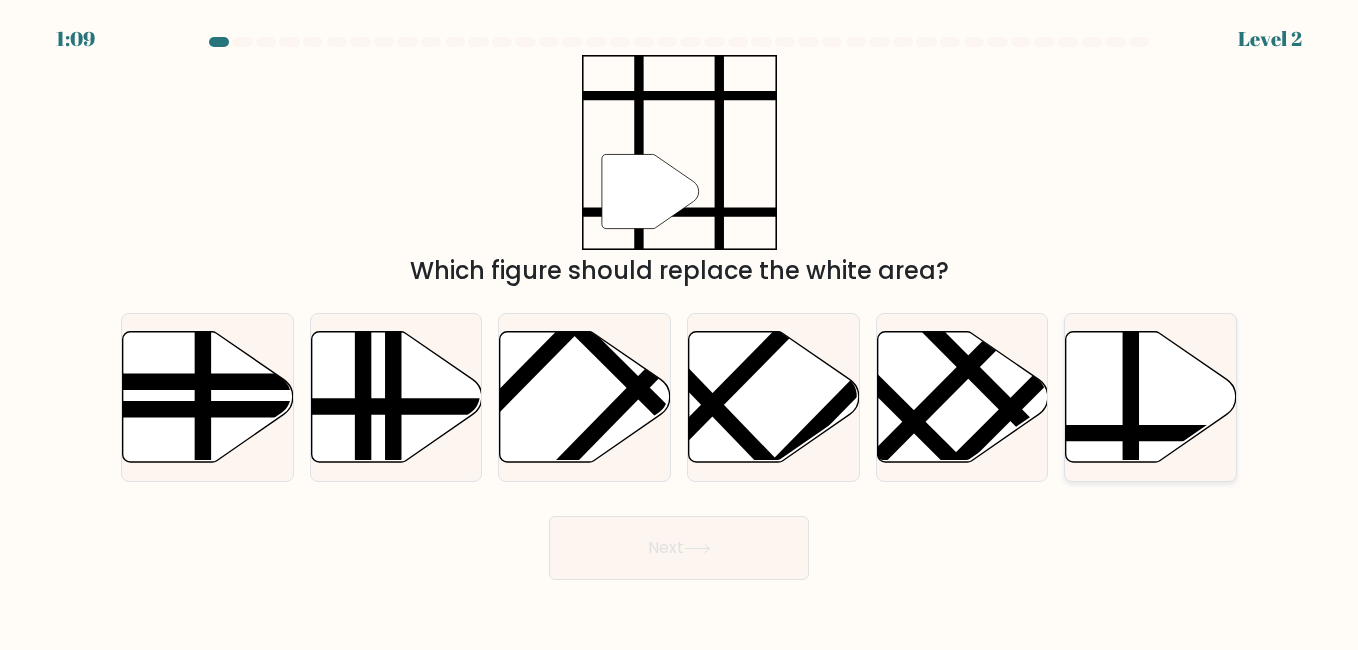 click 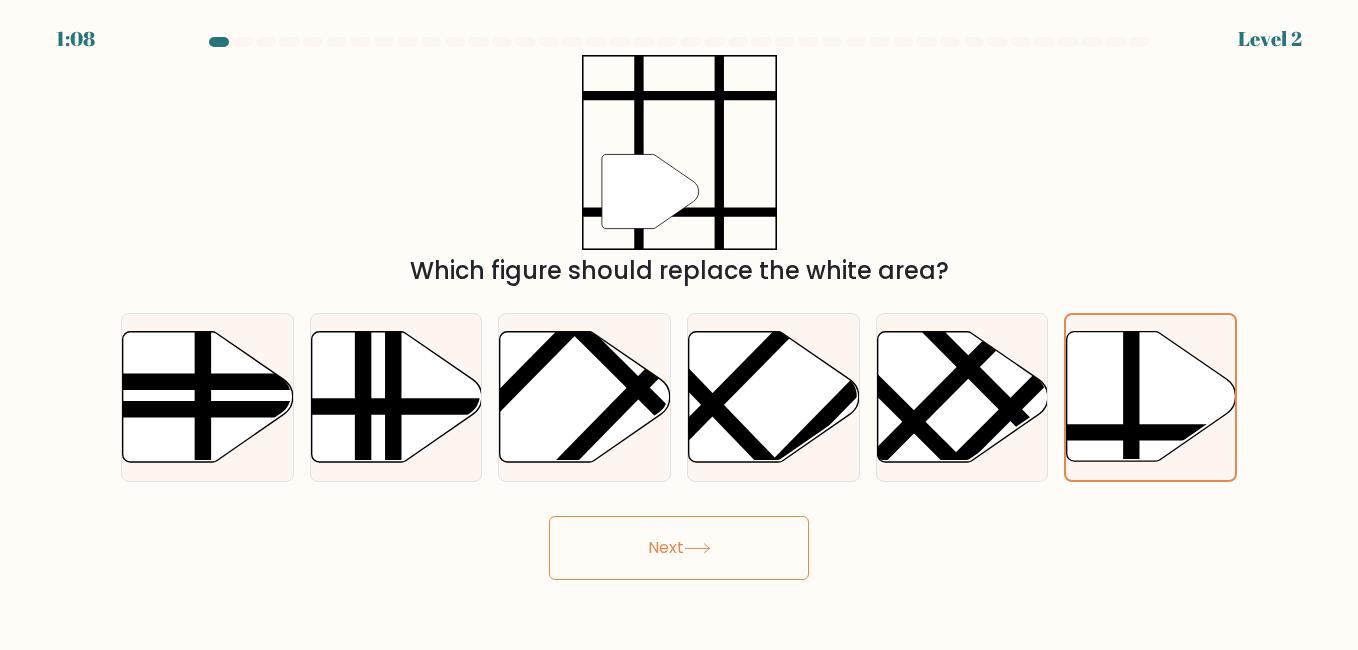 click 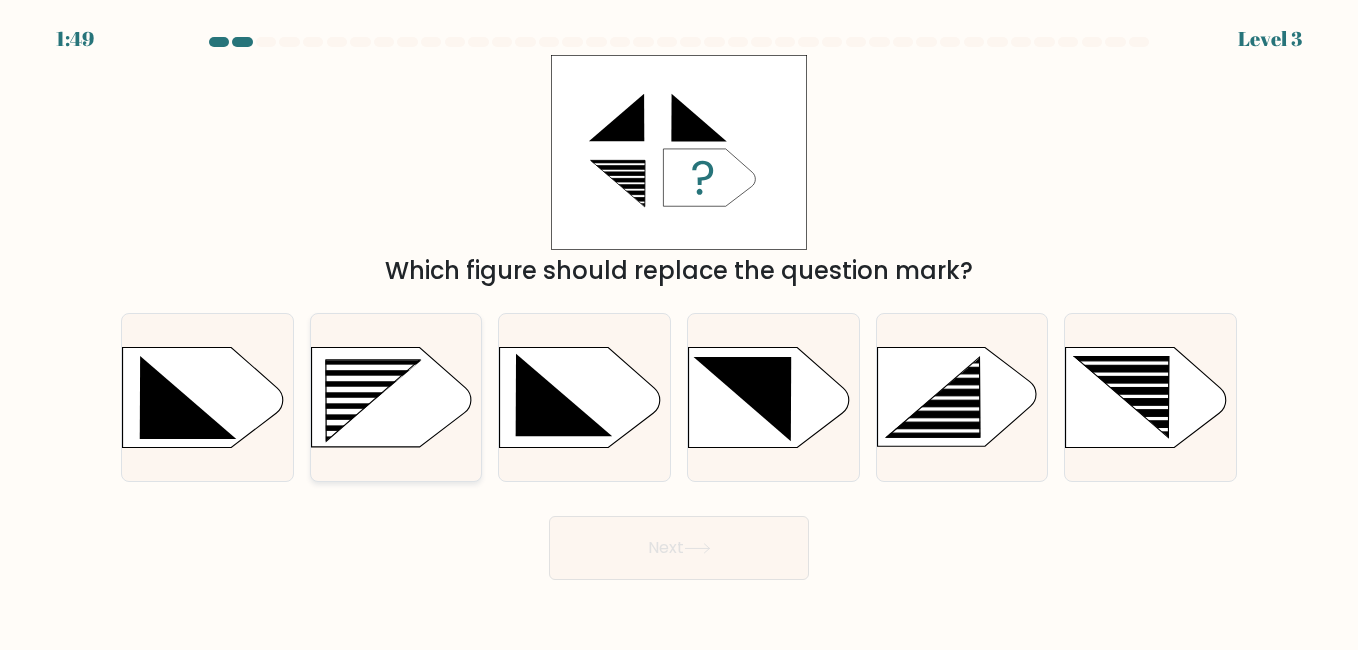click 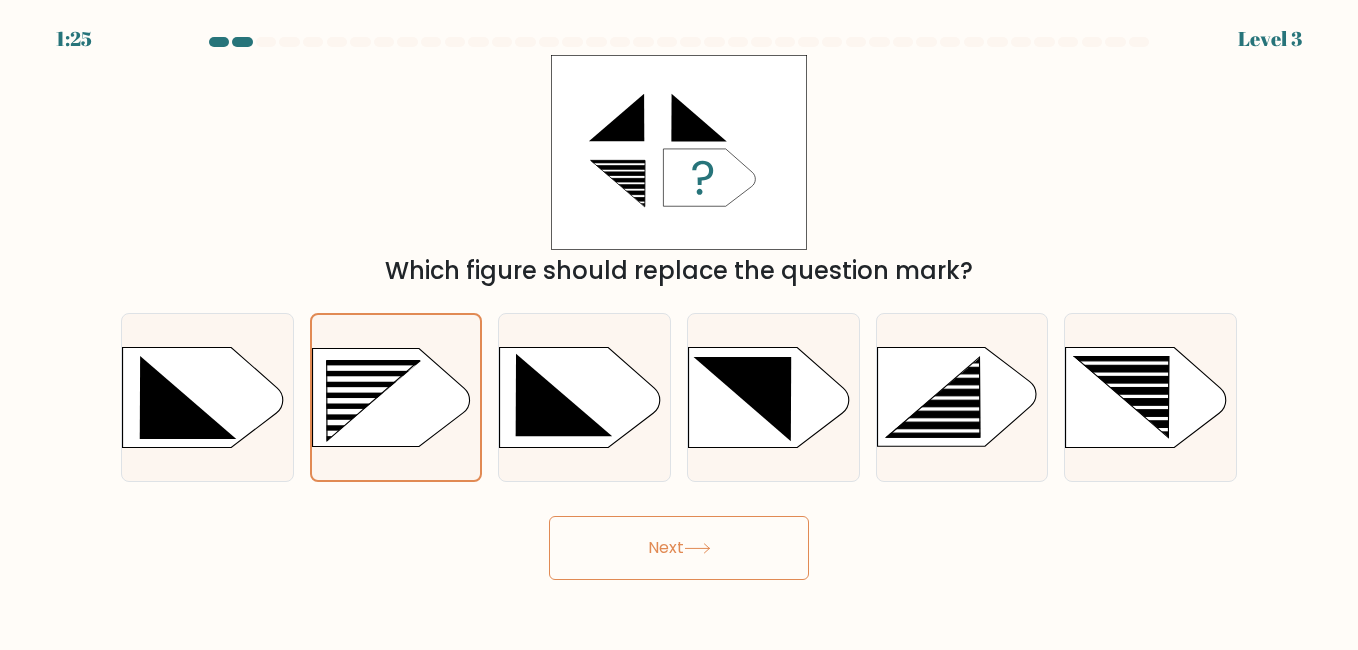 click on "Next" at bounding box center (679, 548) 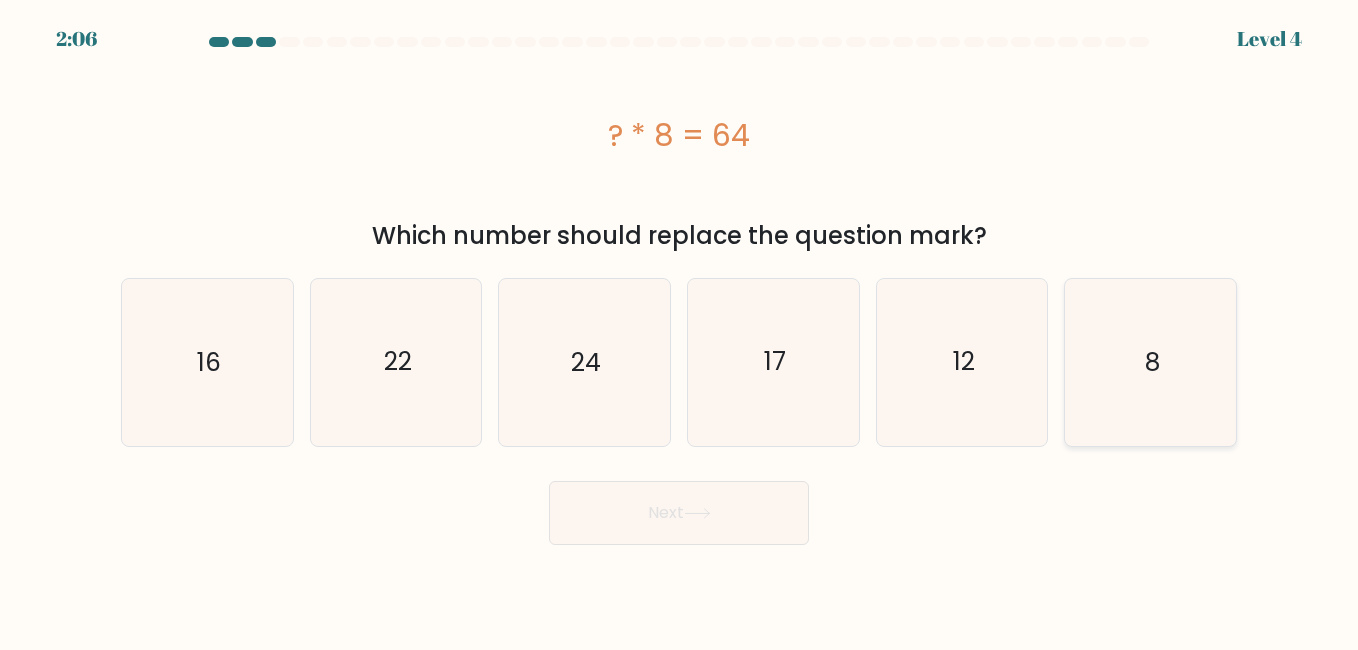 click on "8" 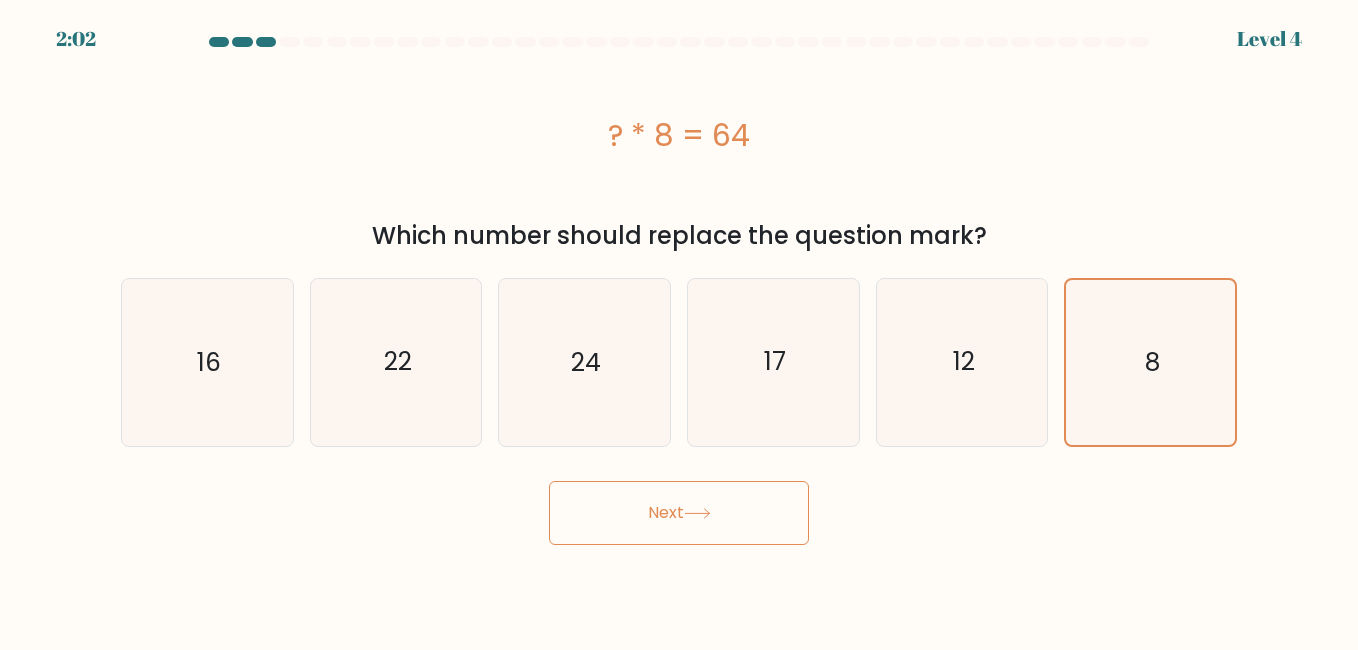 click on "Next" at bounding box center (679, 513) 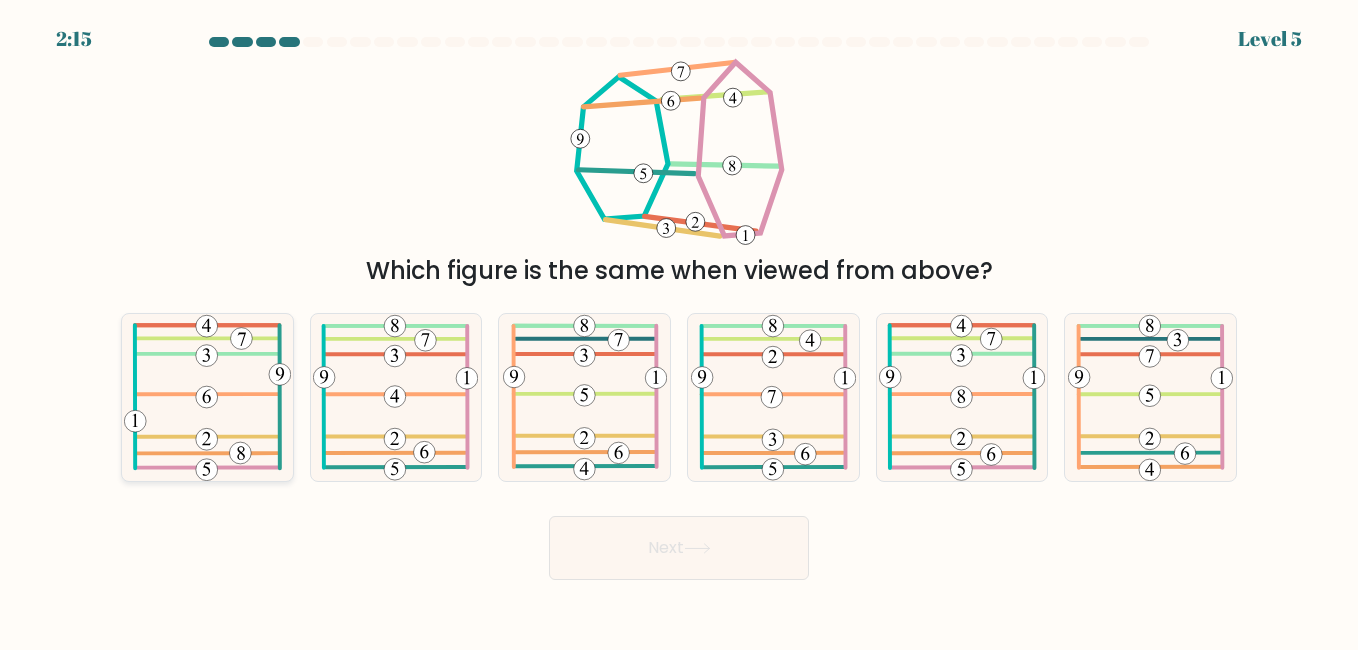 click 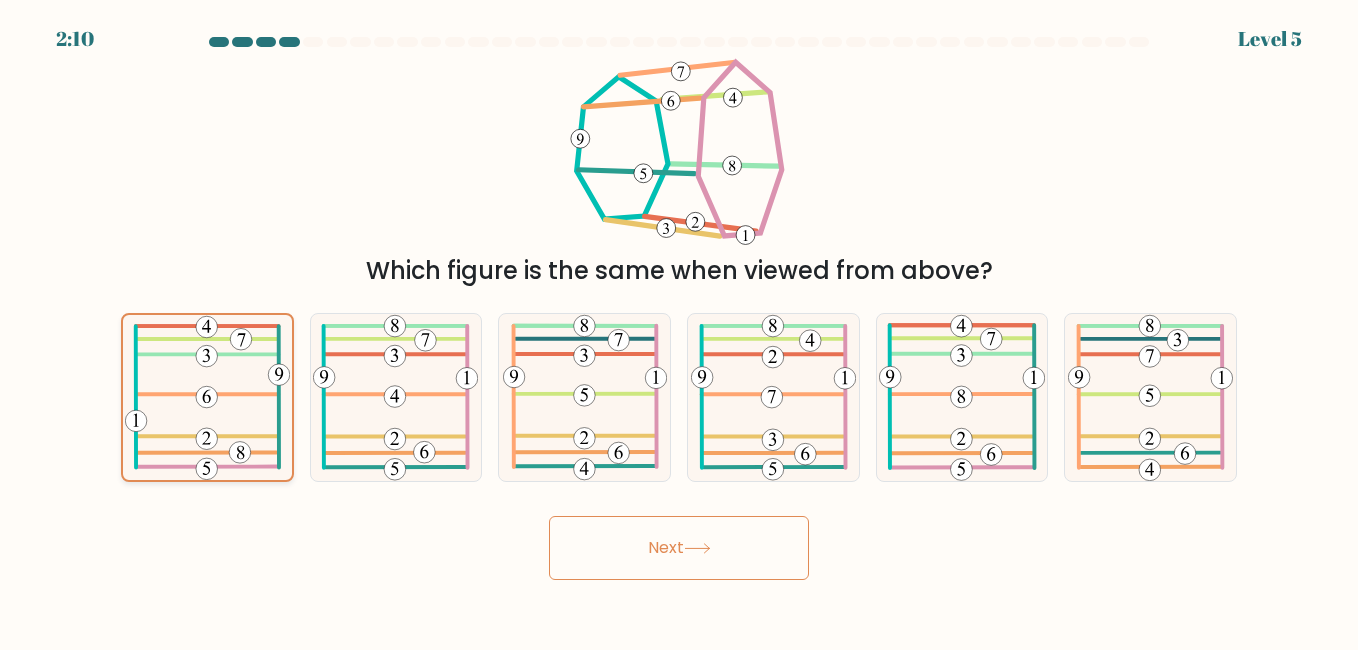 click 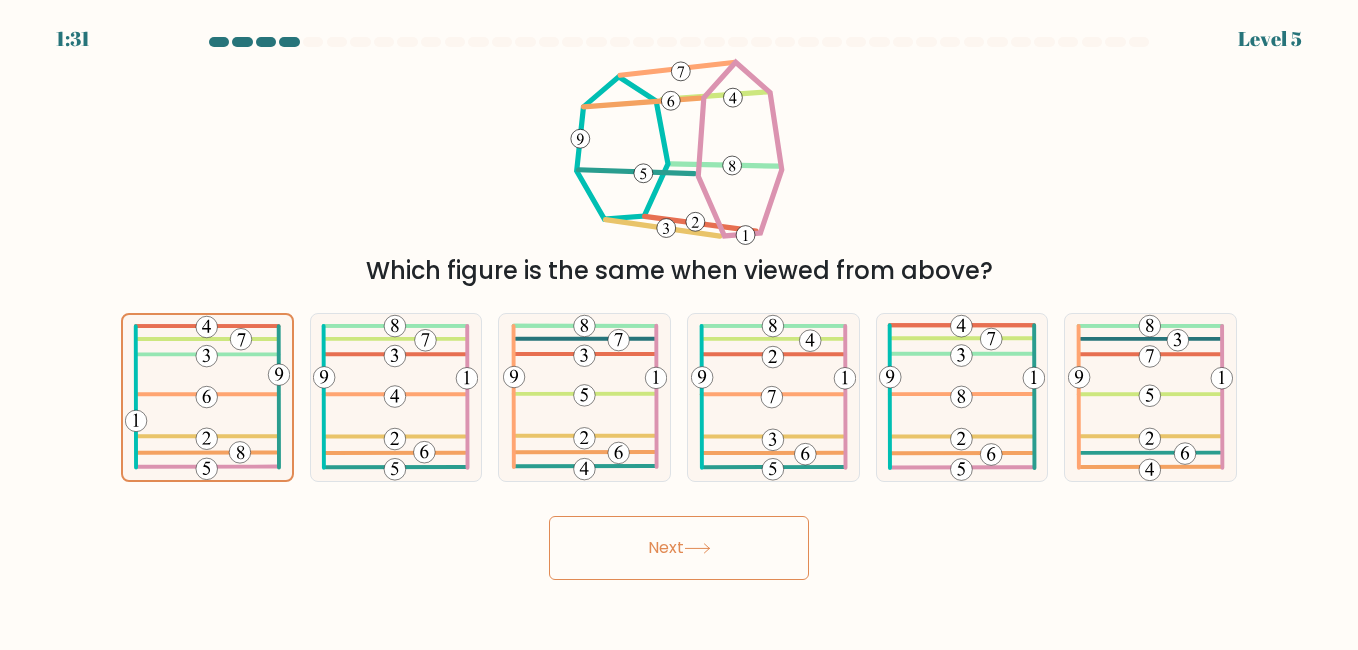 click on "Which figure is the same when viewed from above?" at bounding box center [679, 172] 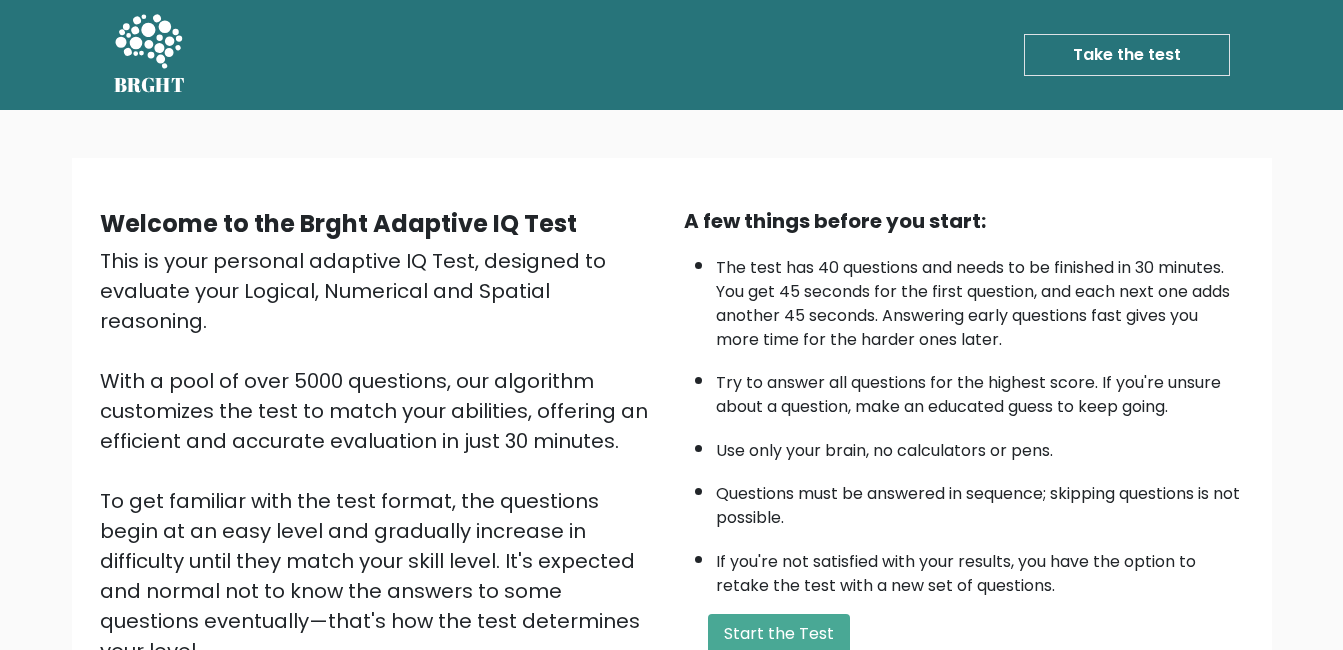 scroll, scrollTop: 40, scrollLeft: 0, axis: vertical 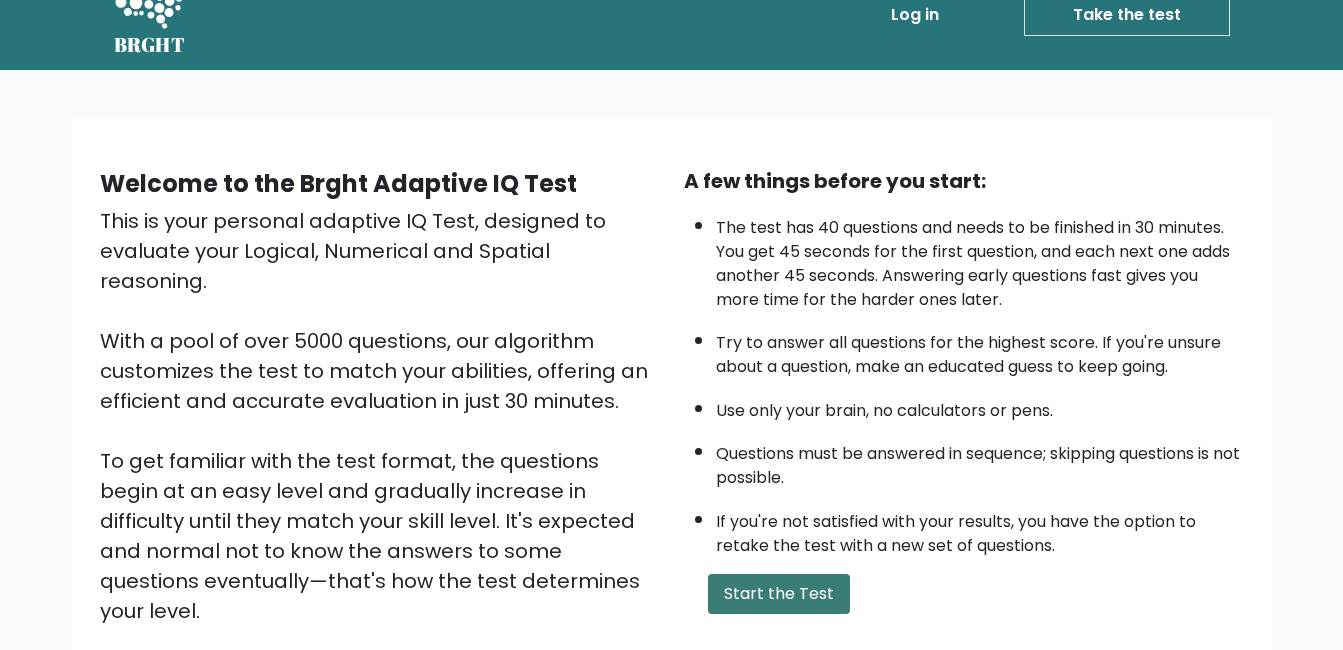 click on "Start the Test" at bounding box center [779, 594] 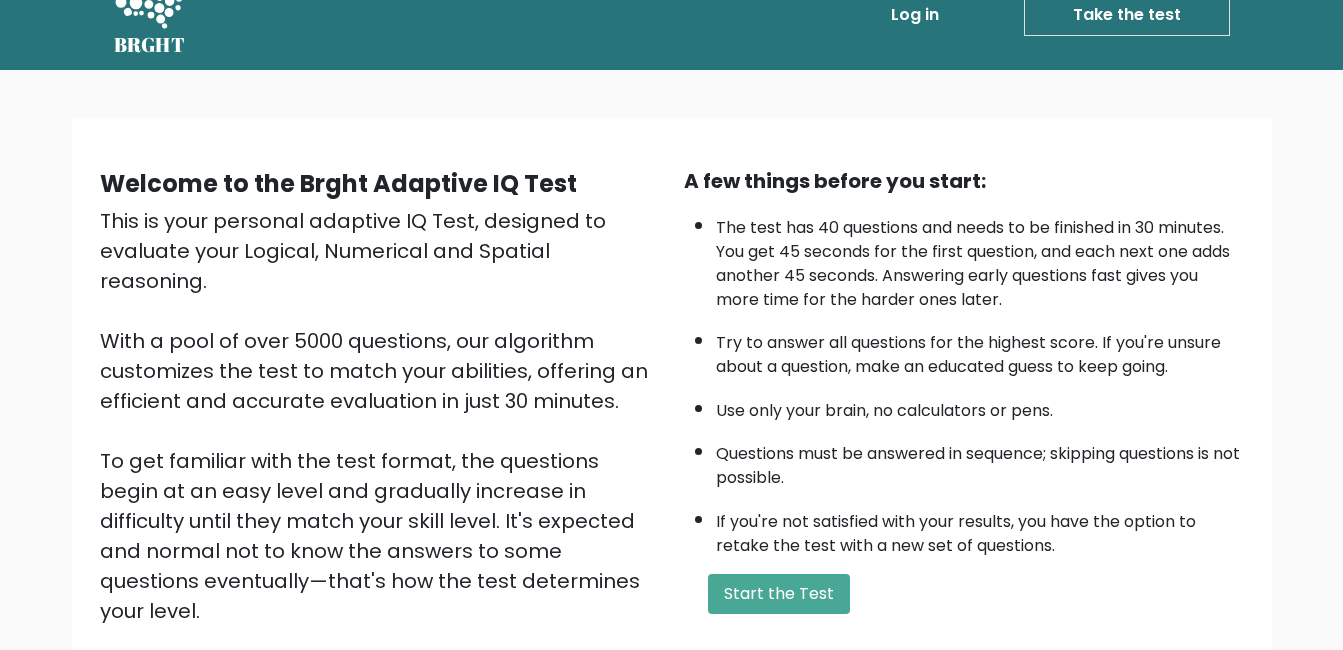 click on "The test has 40 questions and needs to be finished in 30 minutes. You get 45 seconds for the first question, and each next one adds another 45 seconds. Answering early questions fast gives you more time for the harder ones later." at bounding box center (980, 259) 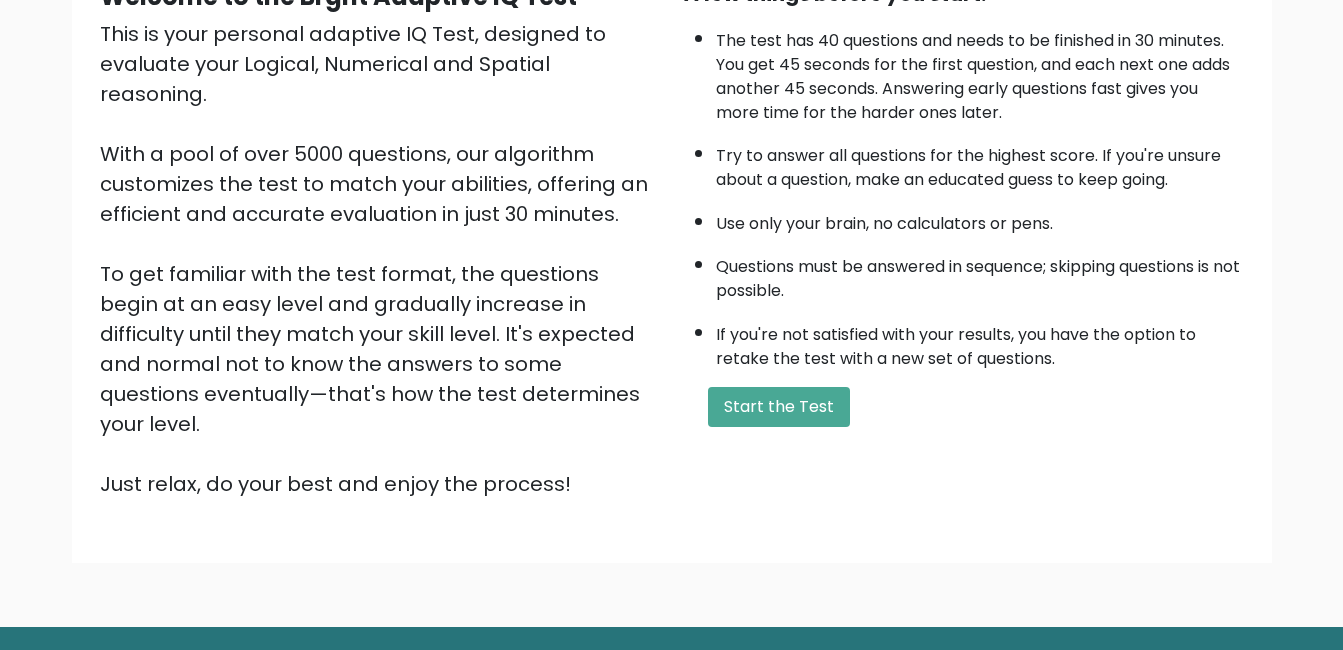scroll, scrollTop: 266, scrollLeft: 0, axis: vertical 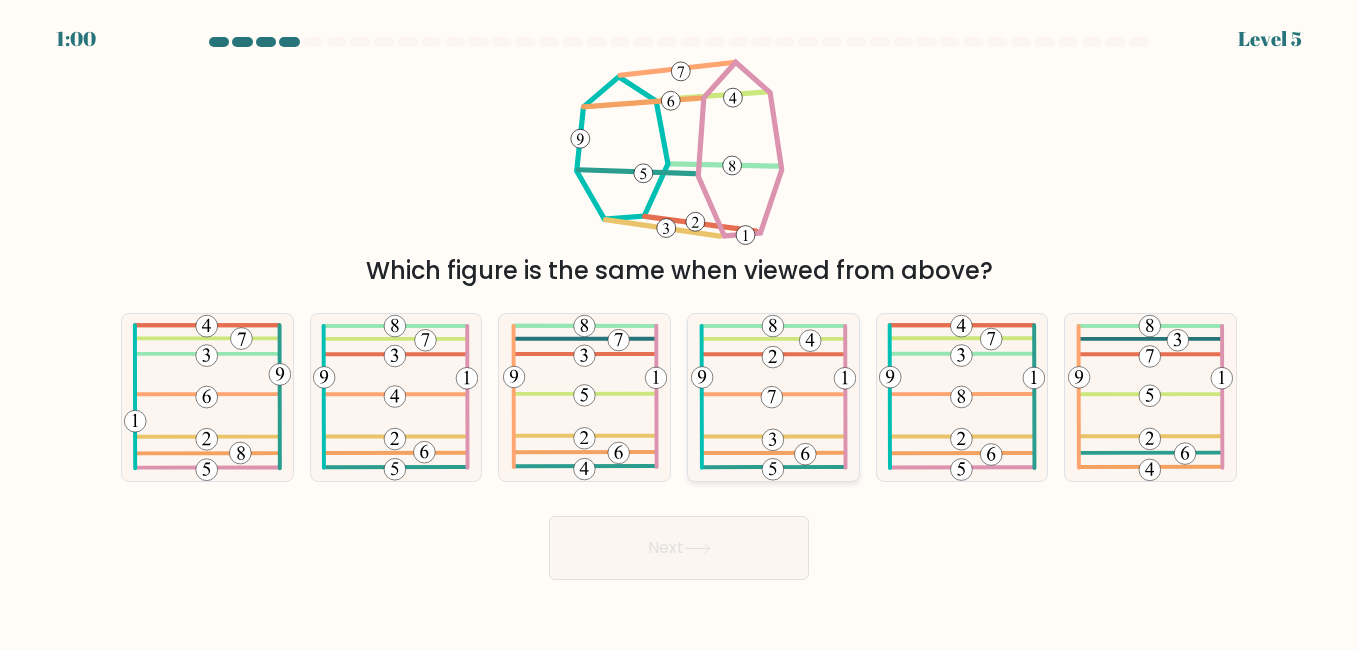 click 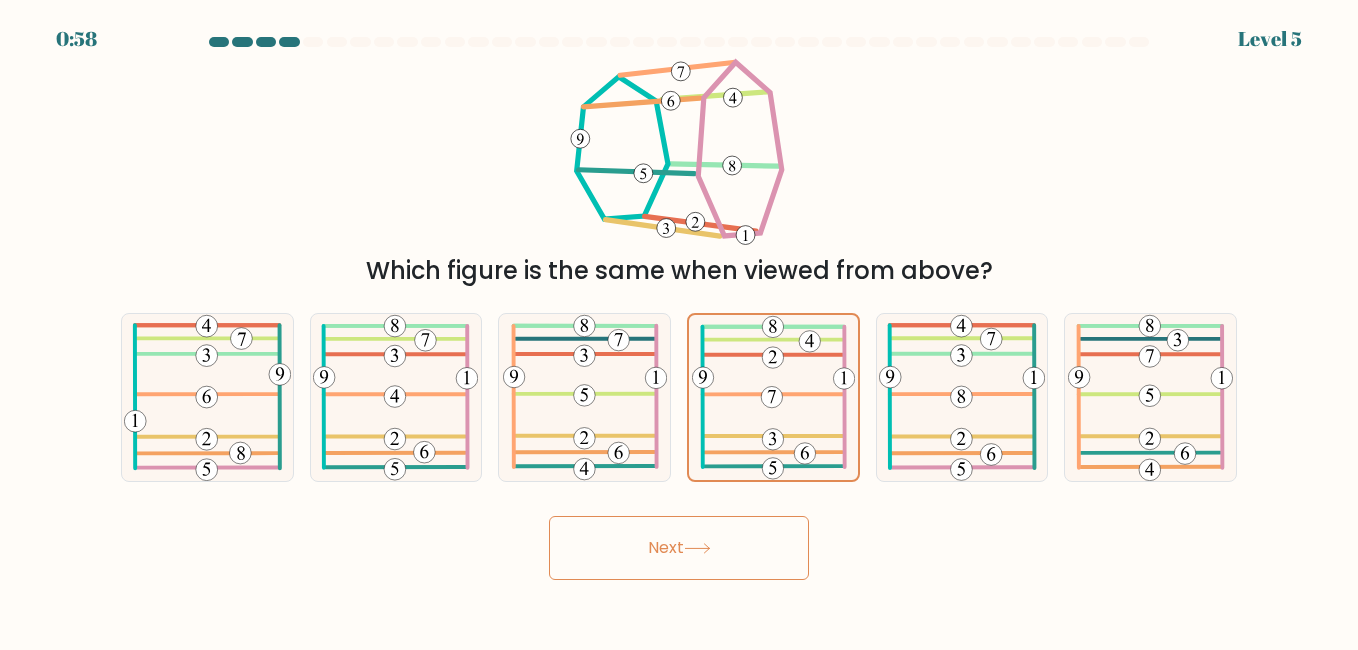 click on "Next" at bounding box center [679, 548] 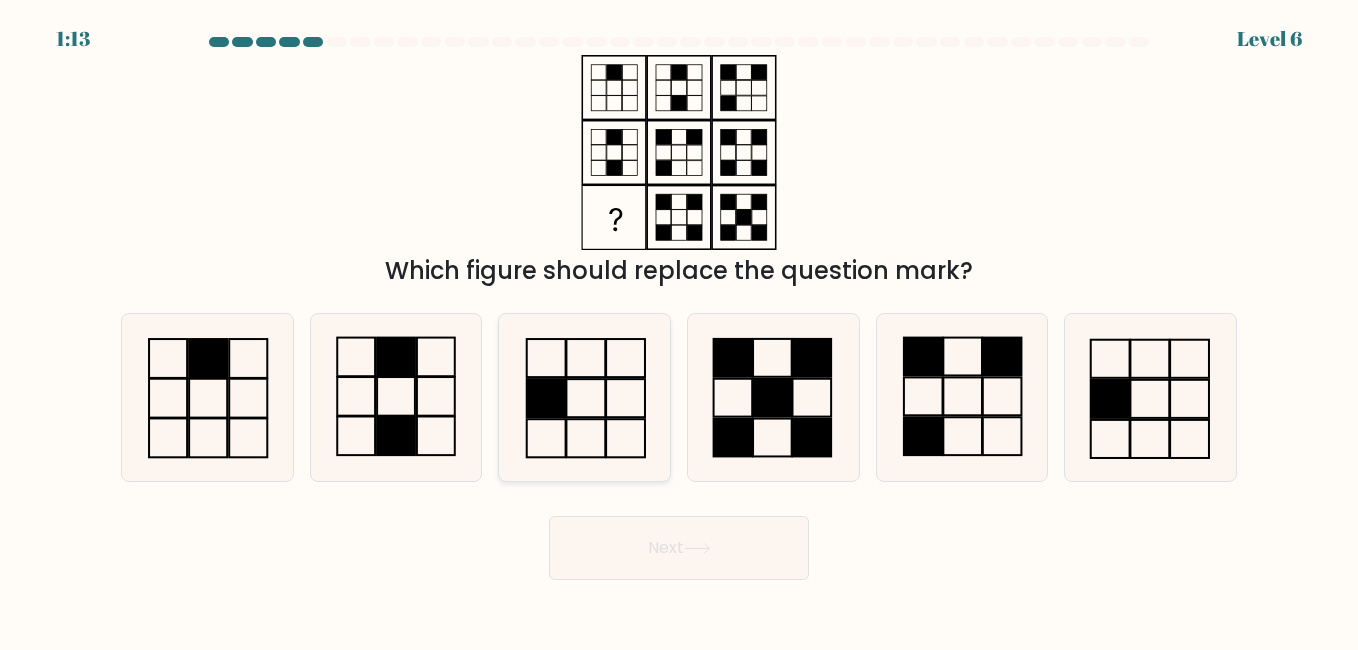 click 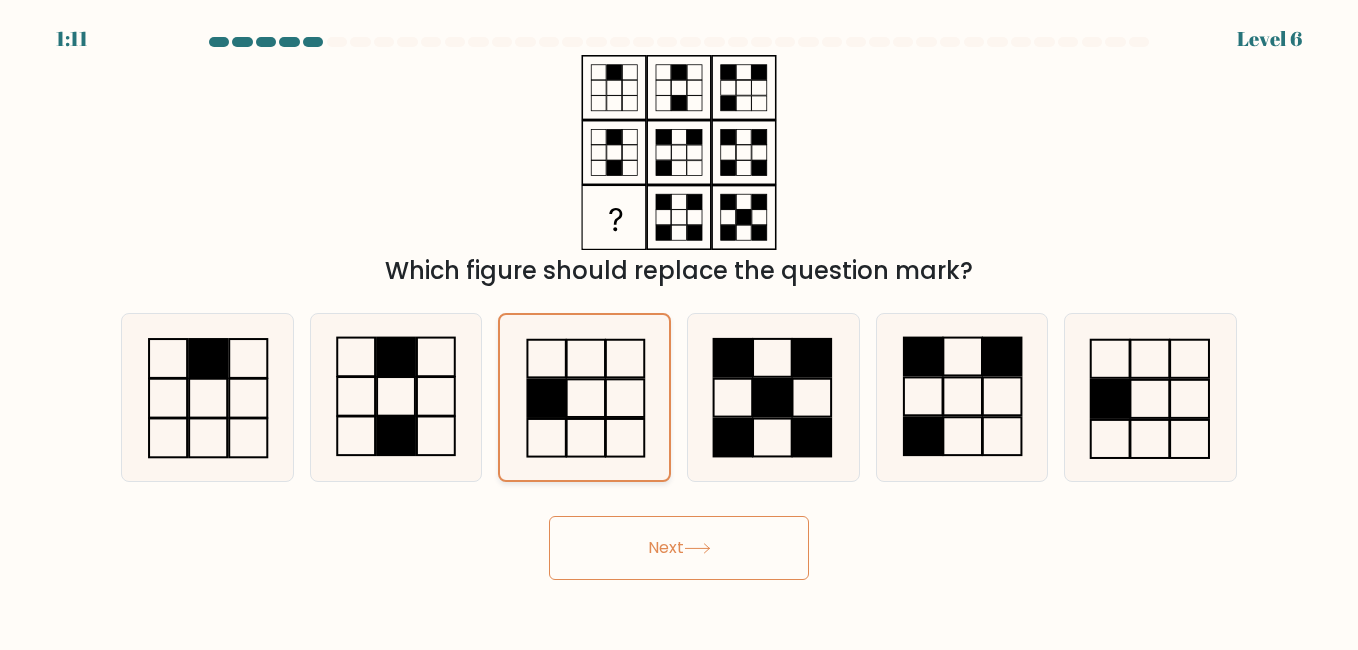 click 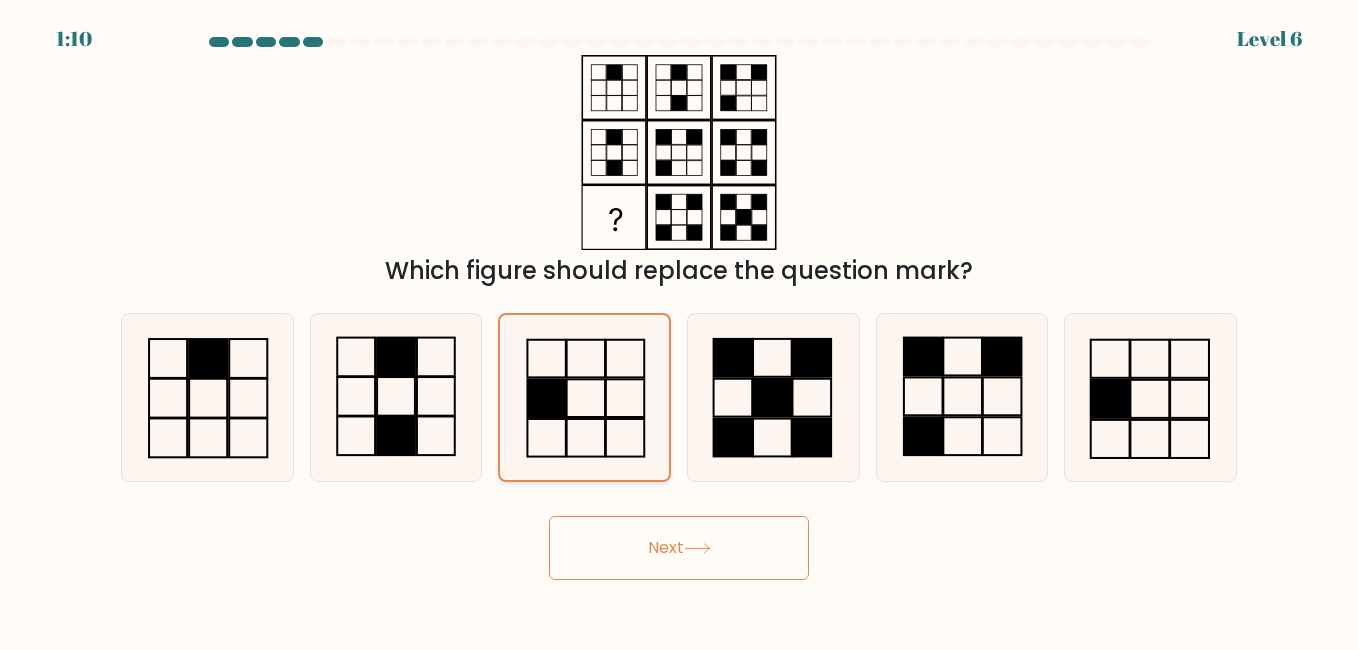 click 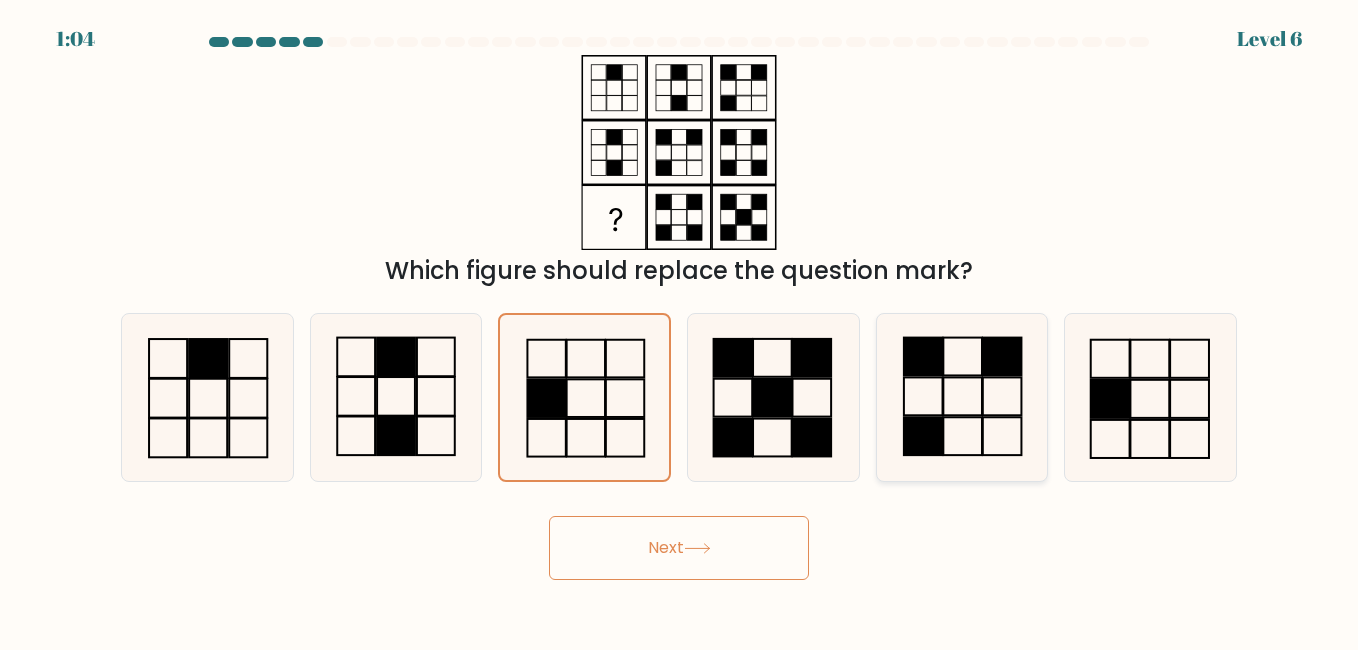 click 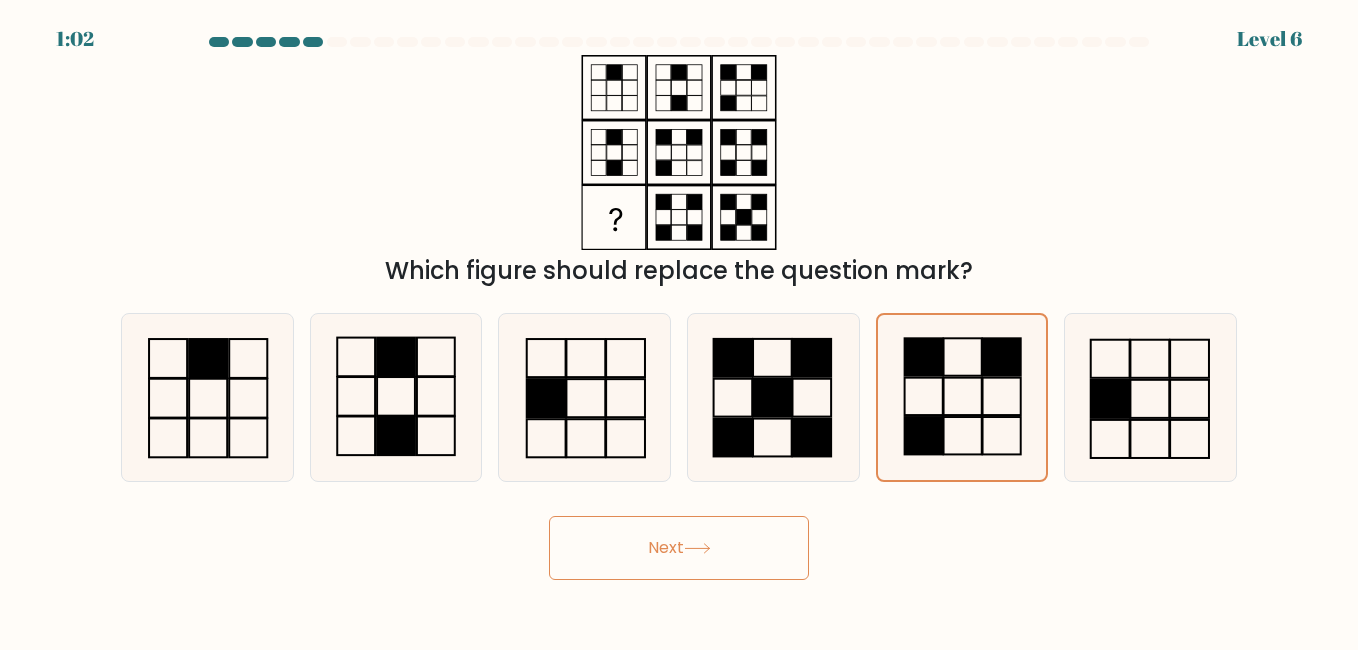 click on "Next" at bounding box center [679, 548] 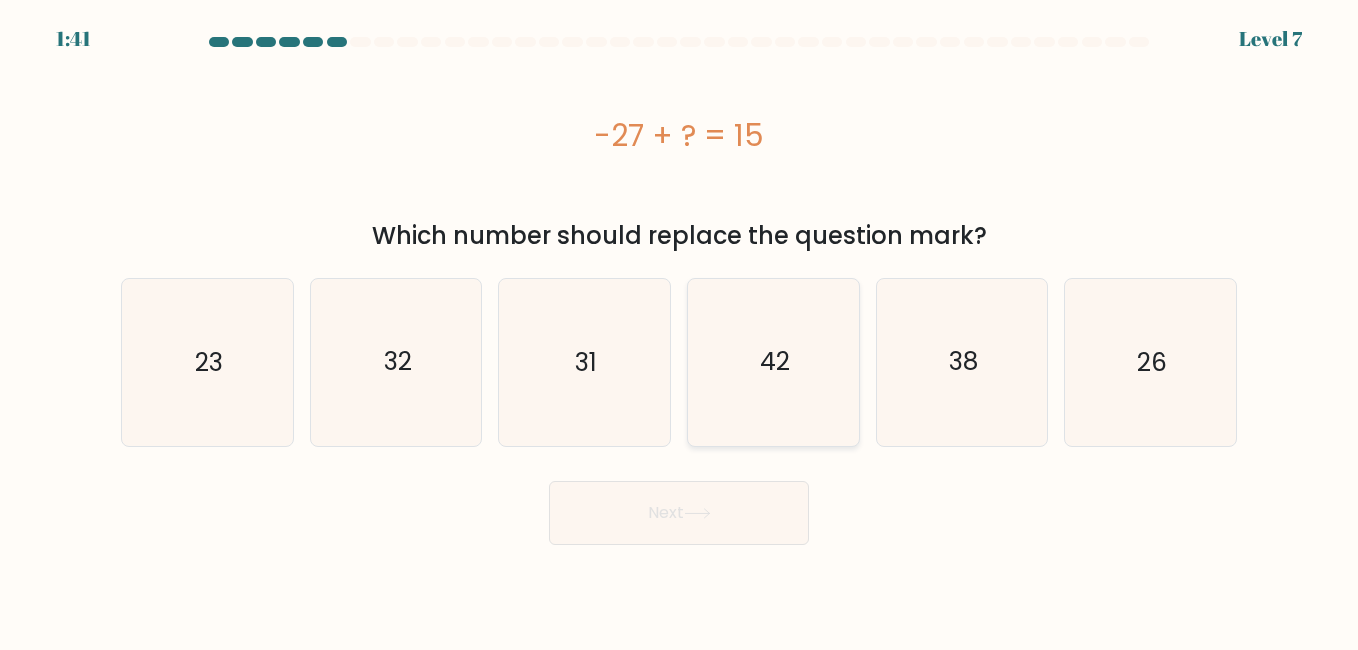 click on "42" 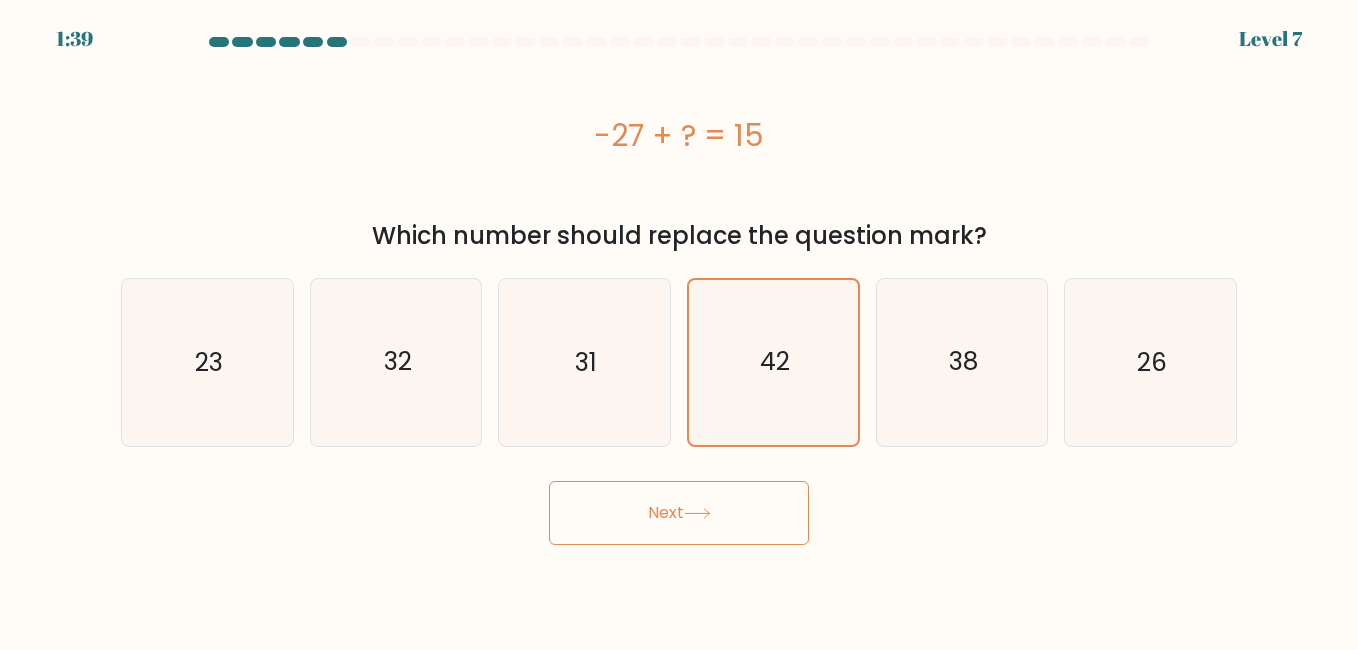 click on "Next" at bounding box center [679, 513] 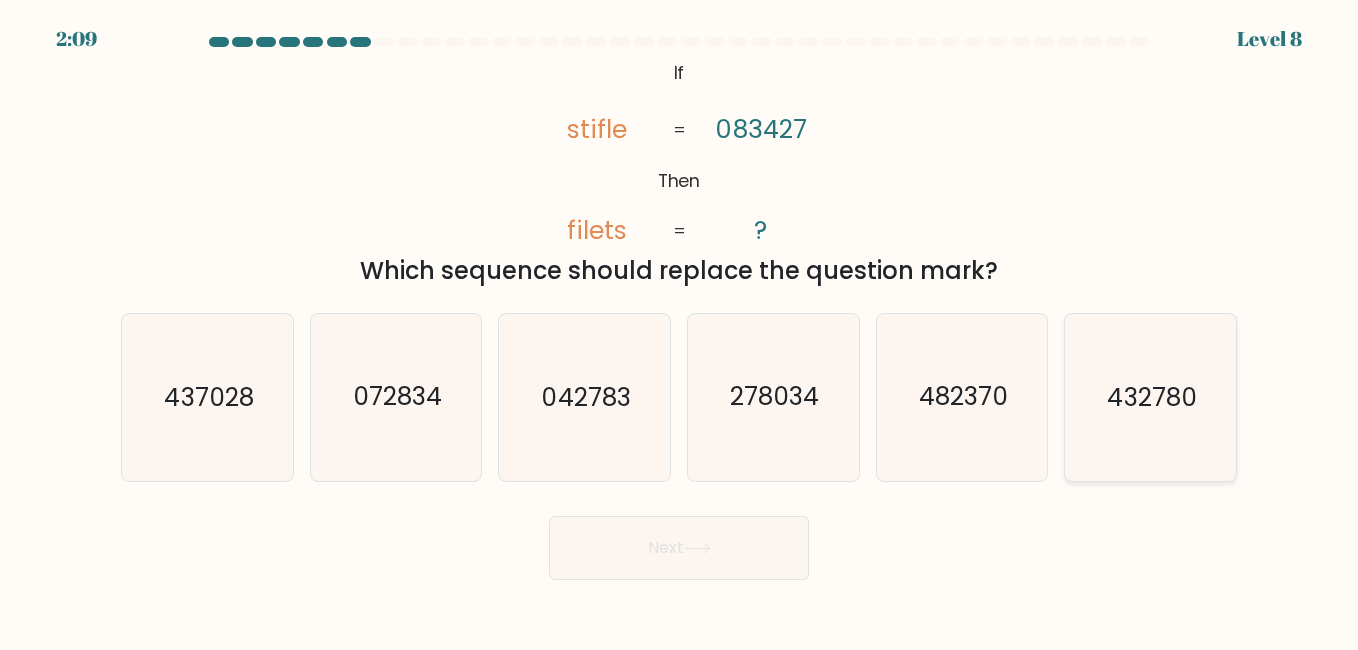 click on "432780" at bounding box center (1150, 397) 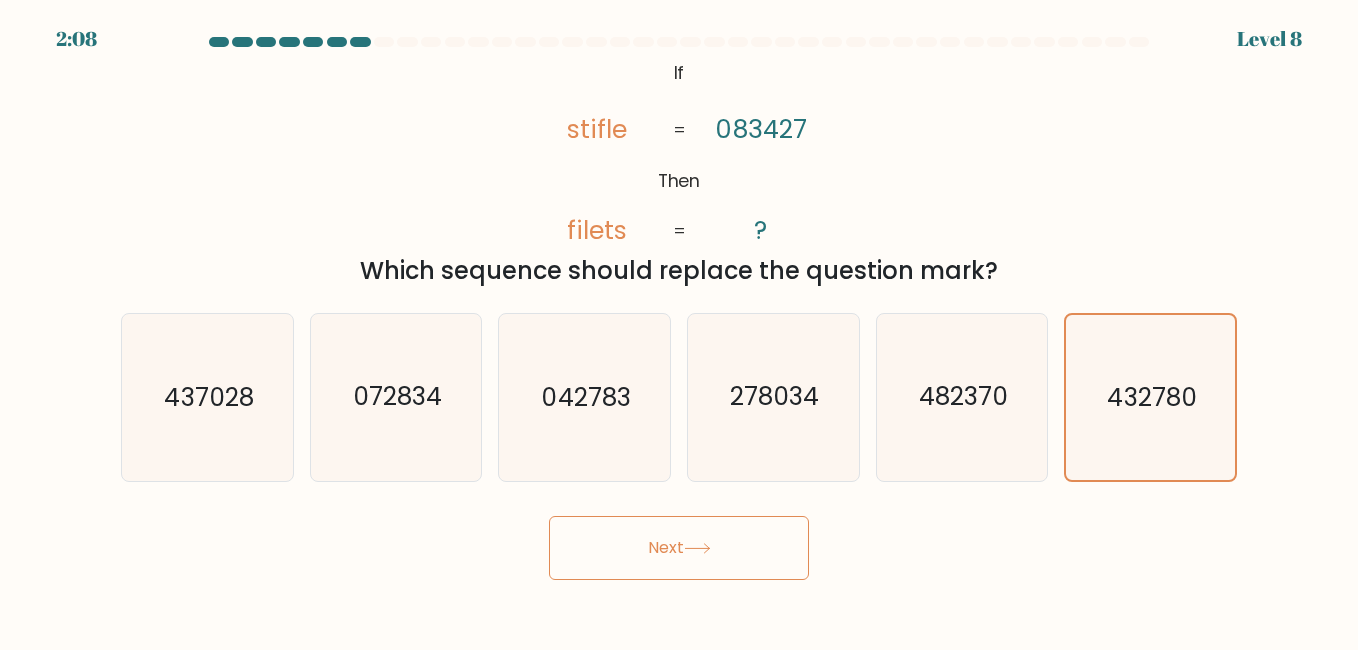 click on "Next" at bounding box center (679, 548) 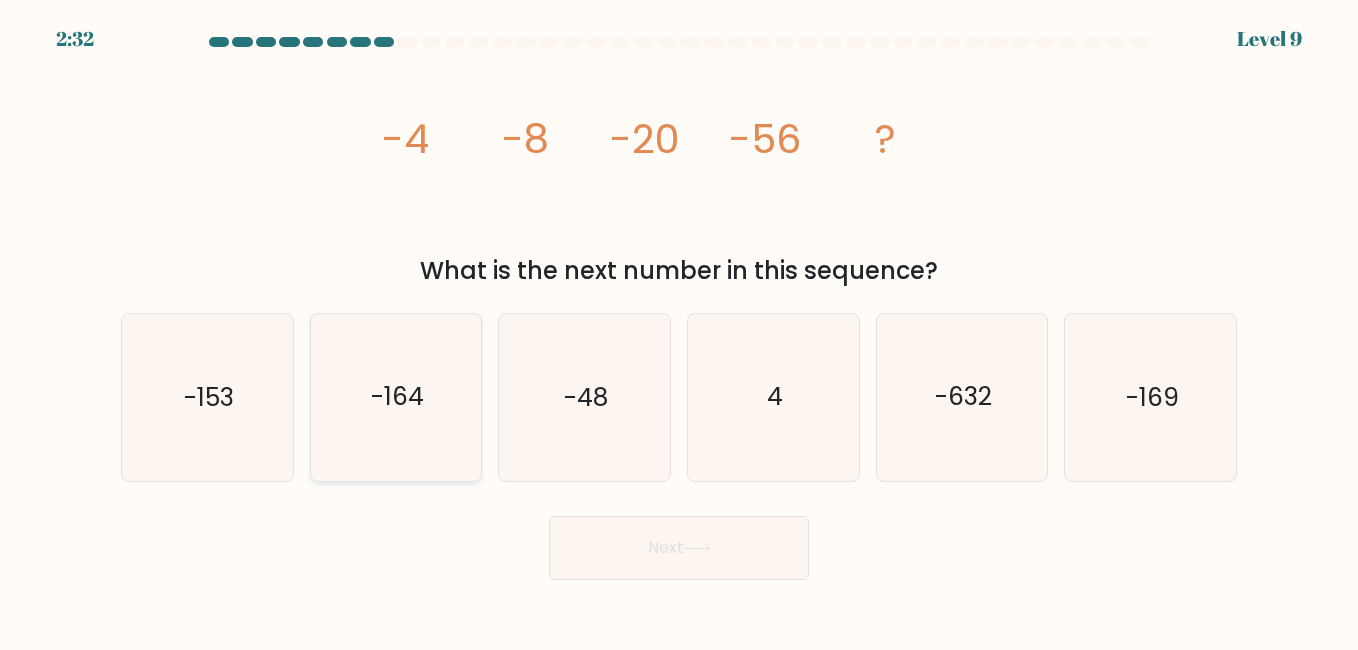 click on "-164" 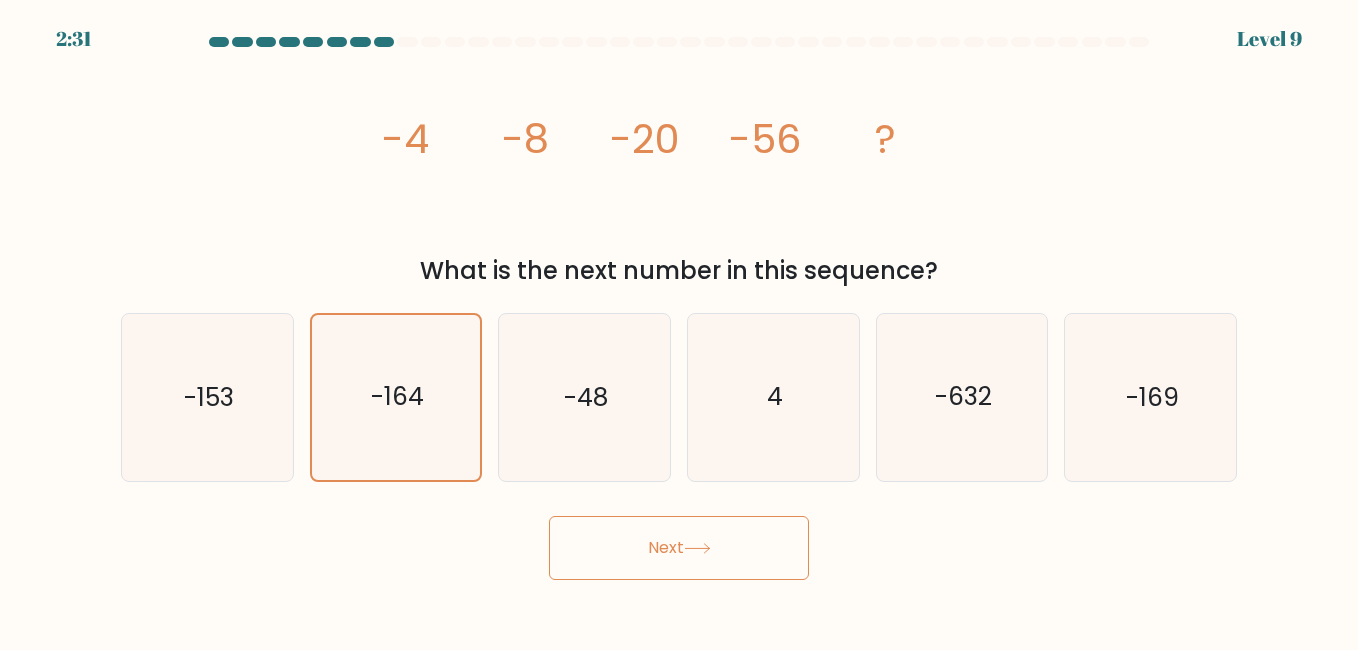 click on "Next" at bounding box center (679, 548) 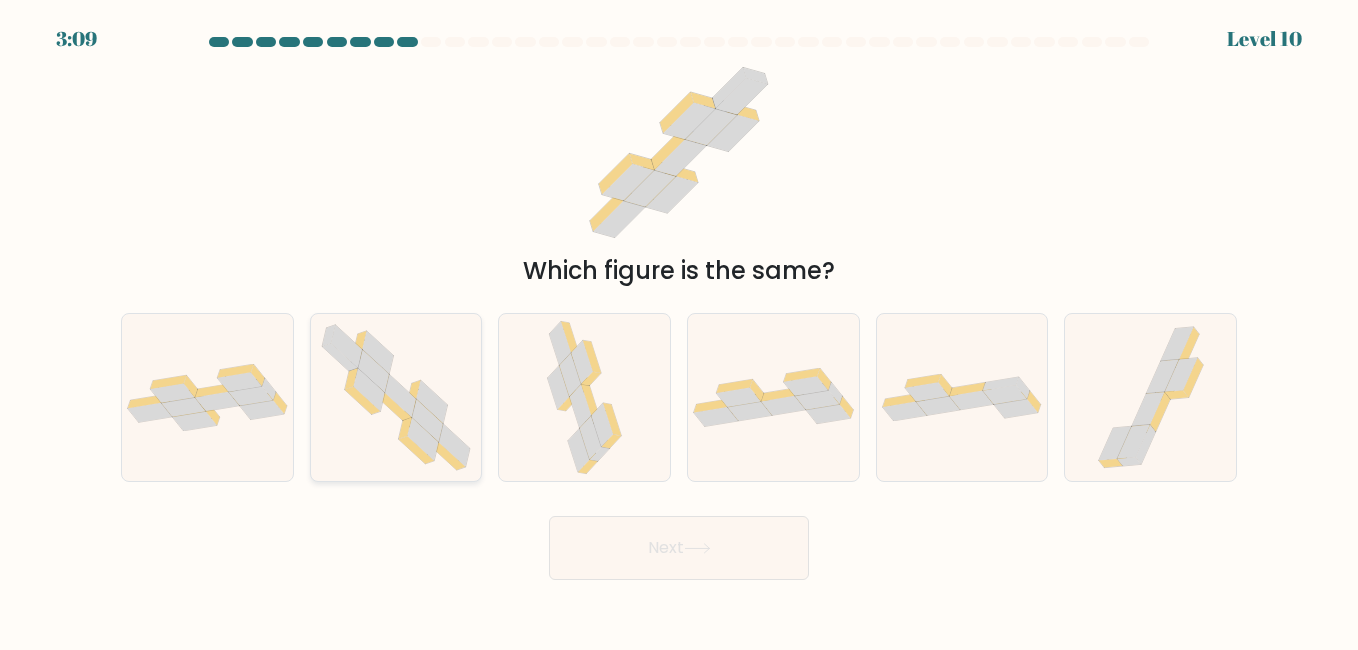 click 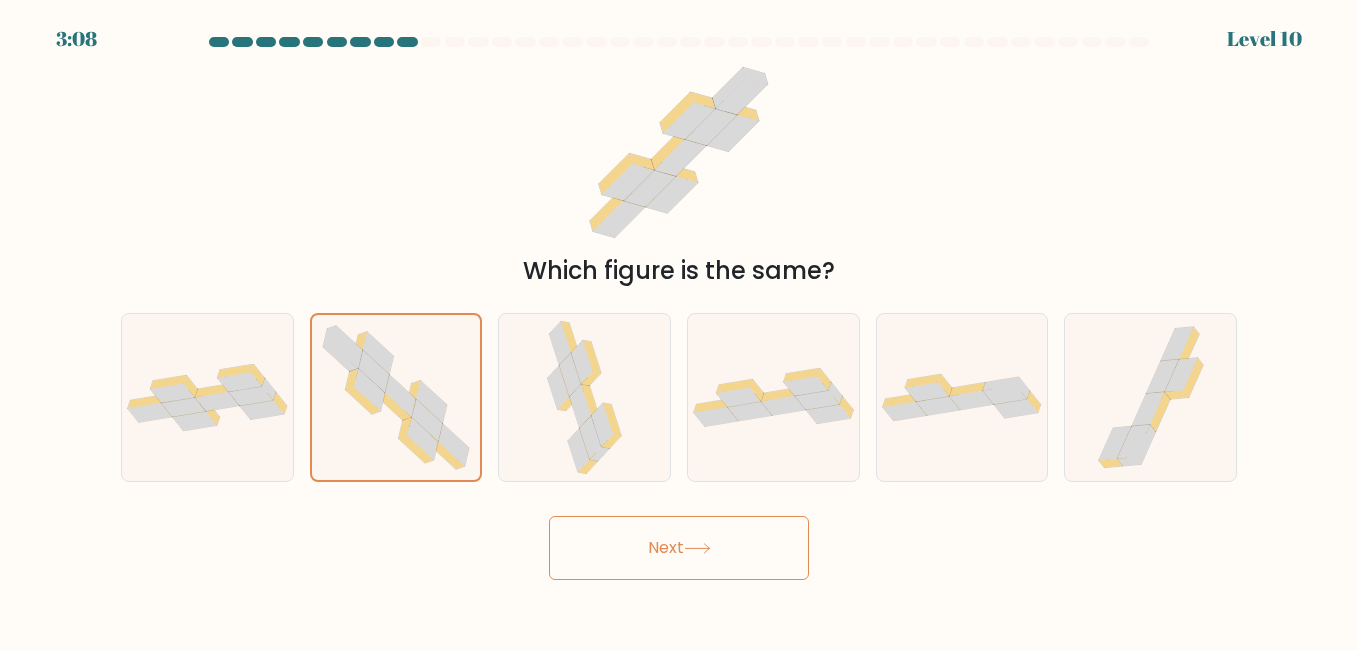 click on "Next" at bounding box center [679, 548] 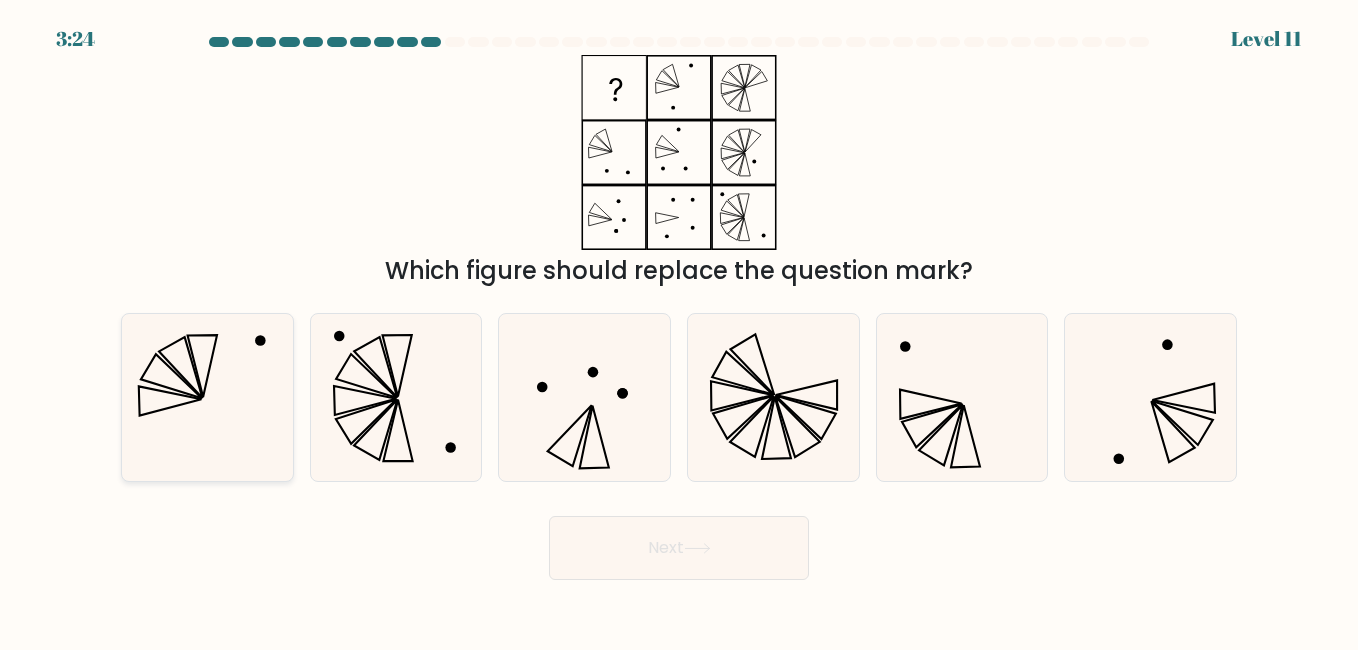 click 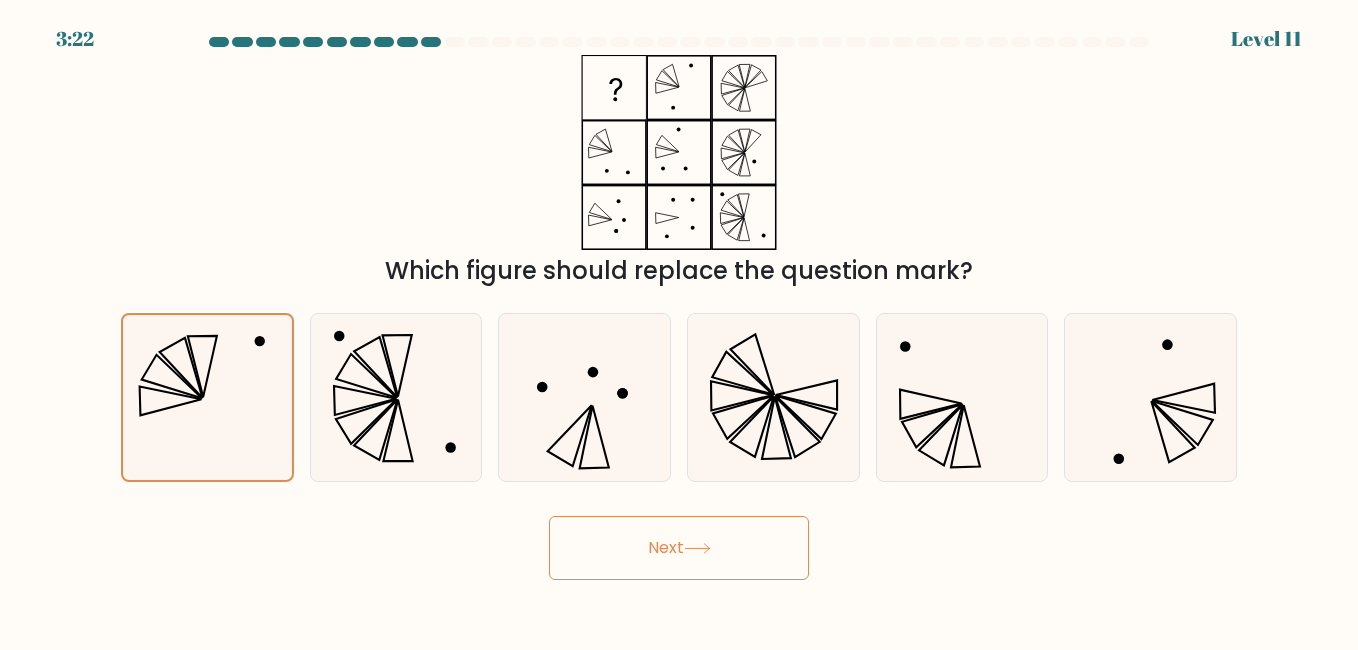 click on "Next" at bounding box center (679, 548) 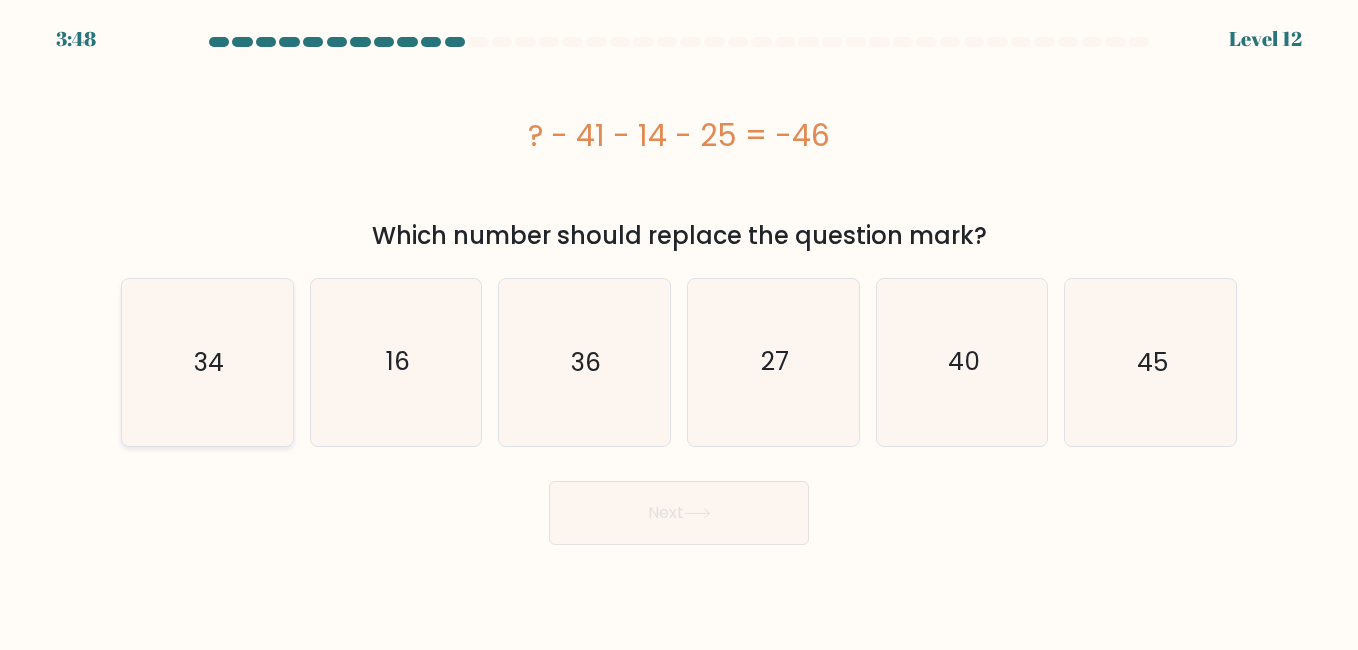 click on "34" 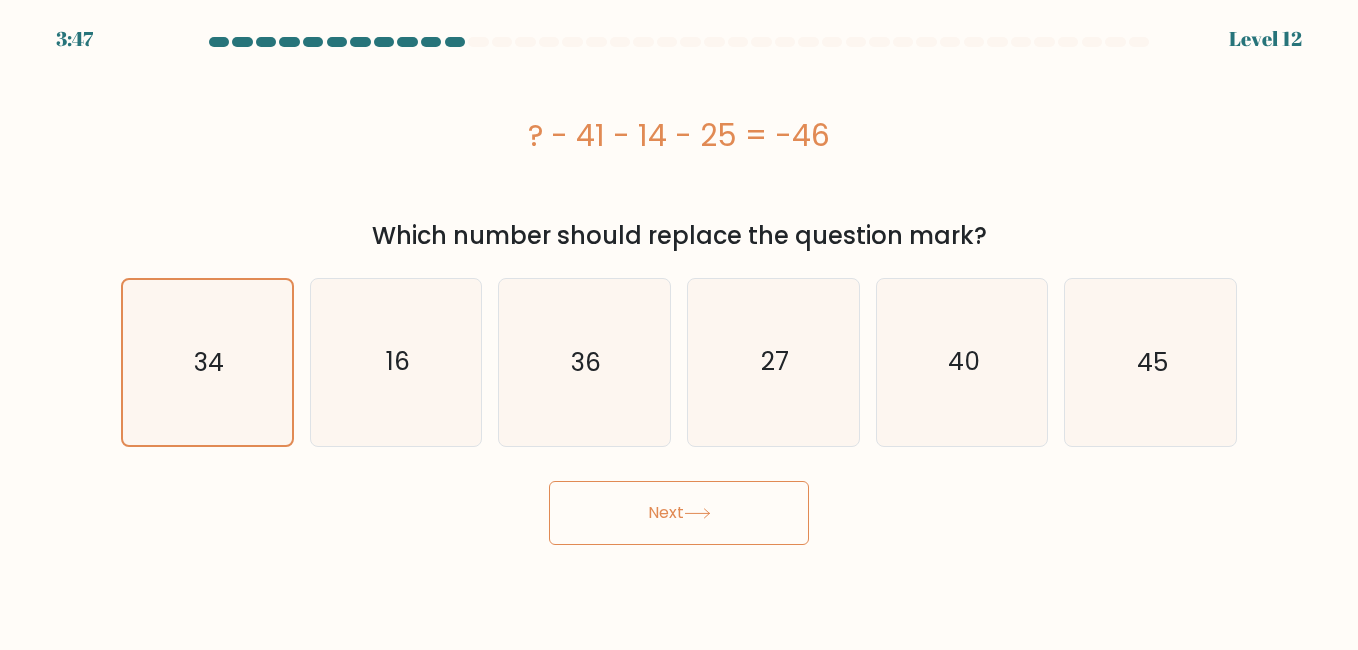 click on "Next" at bounding box center [679, 513] 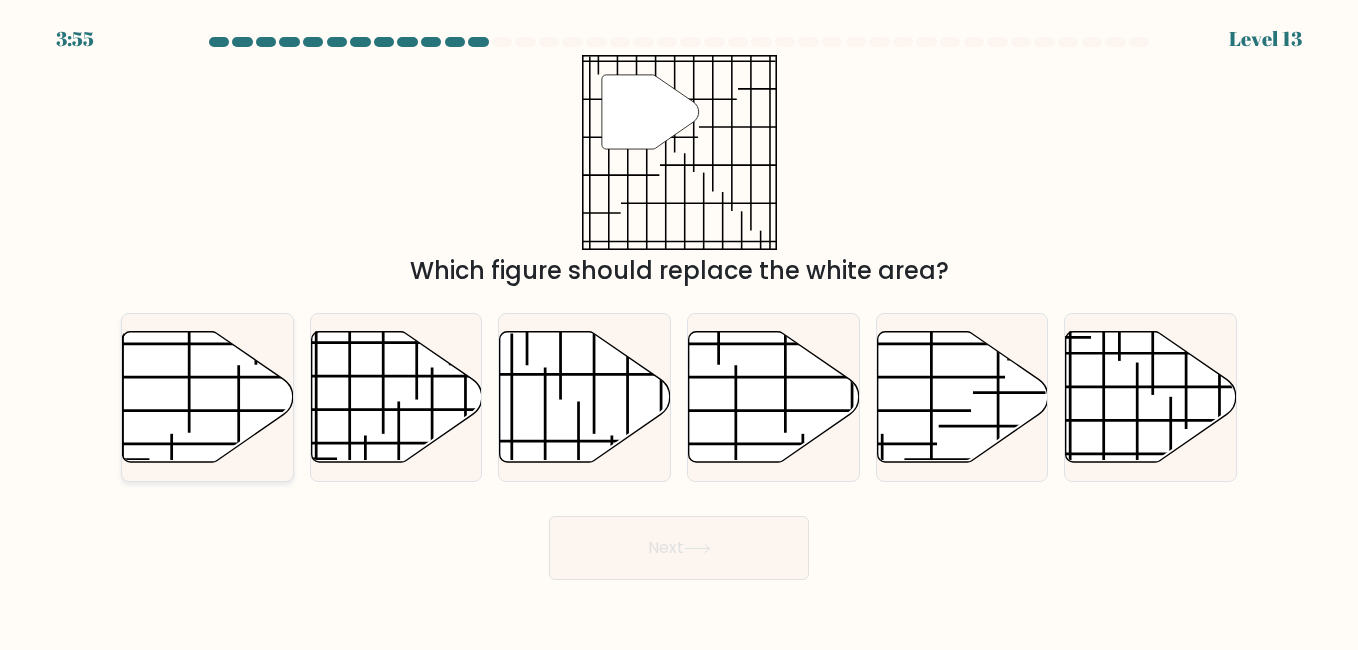 click 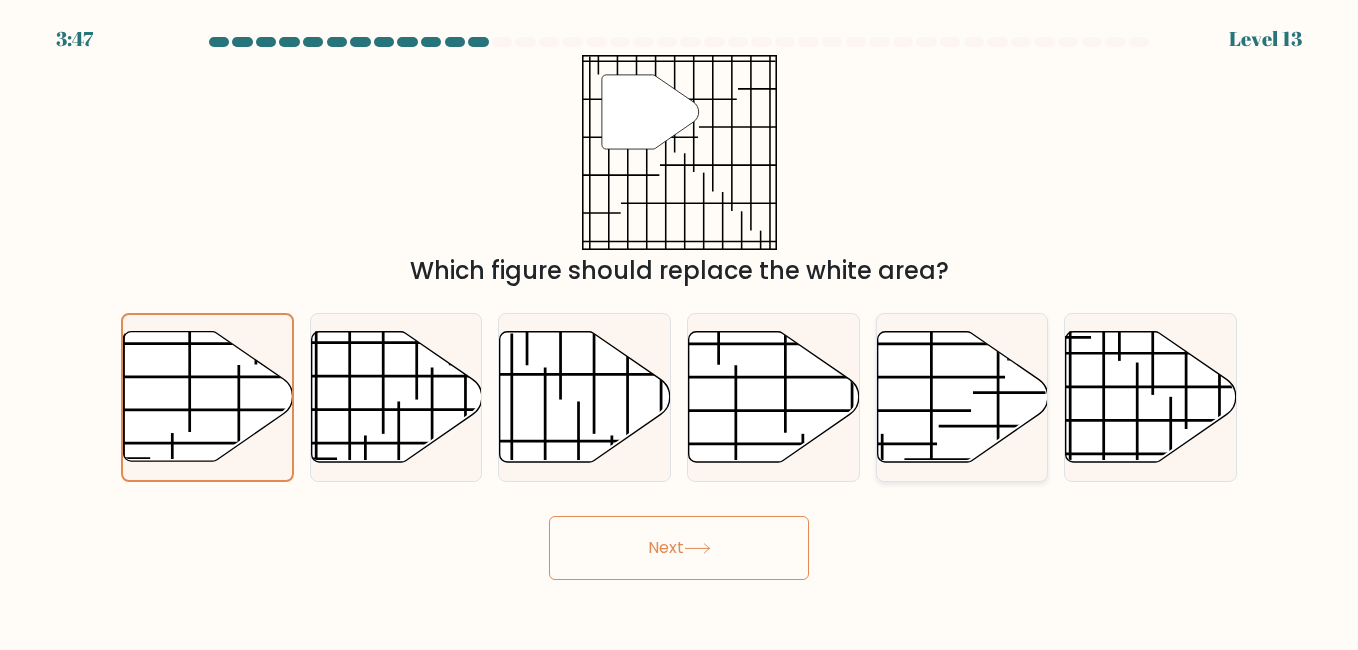 click 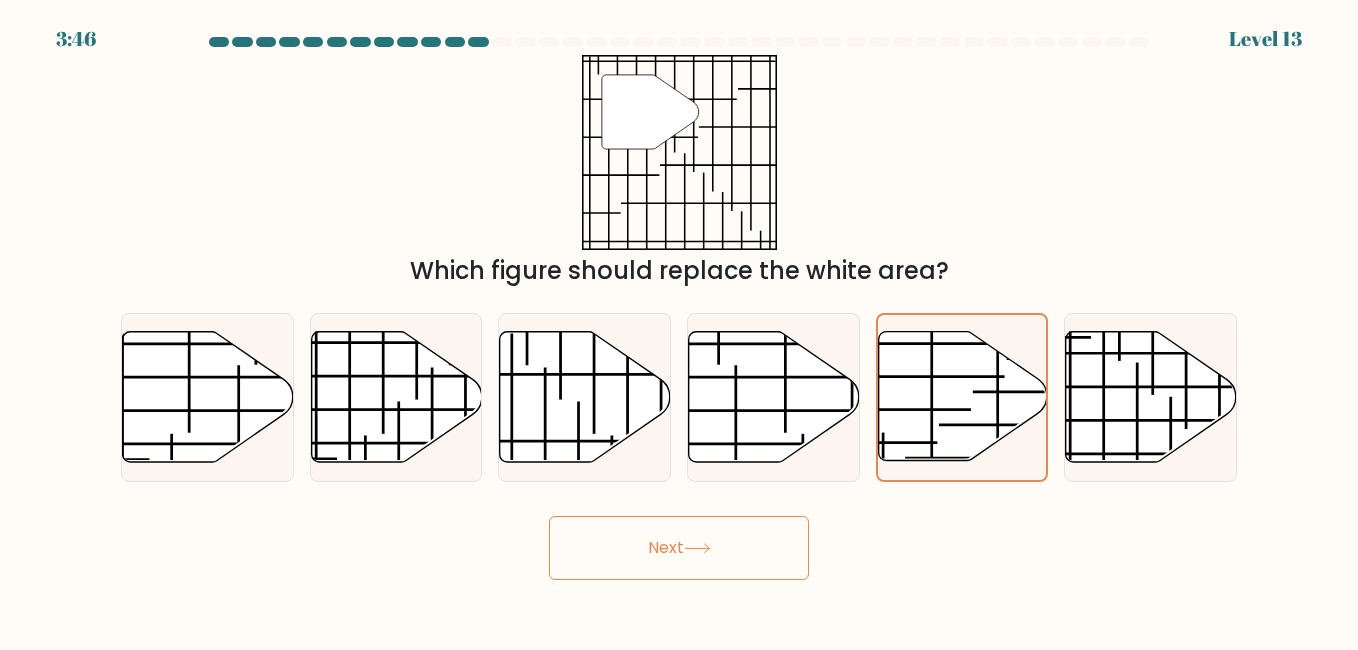 click on "Next" at bounding box center [679, 548] 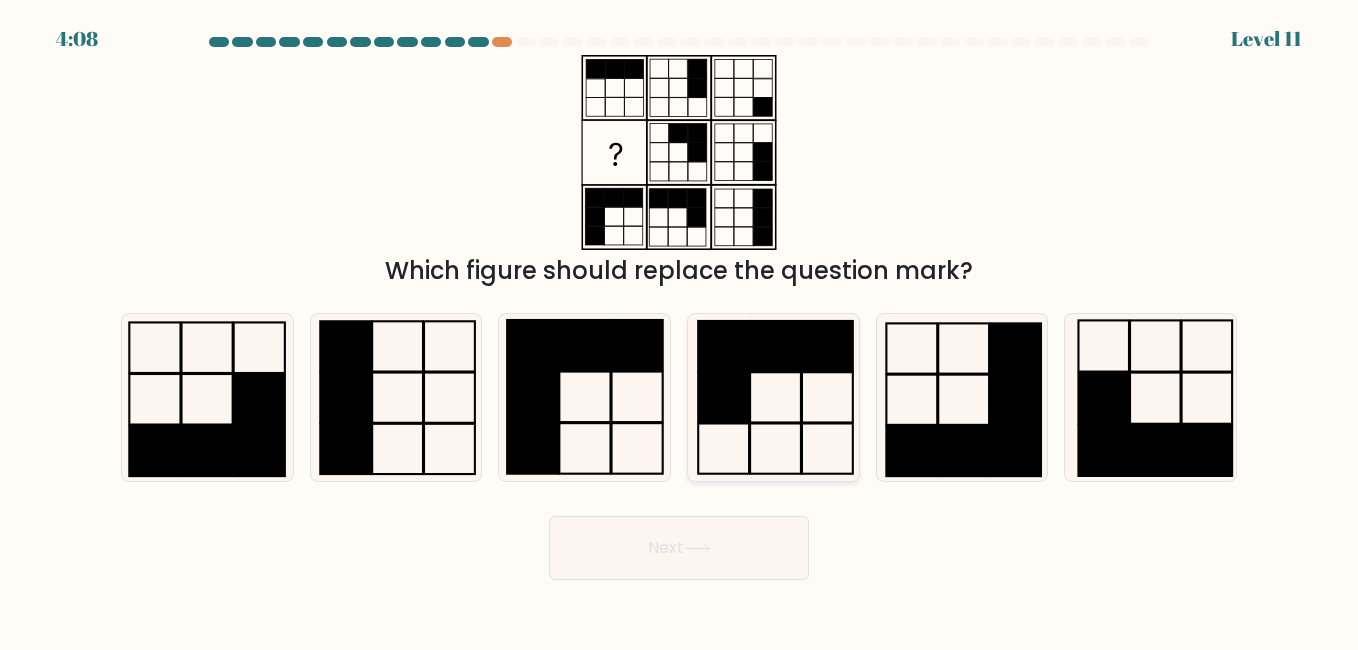 click 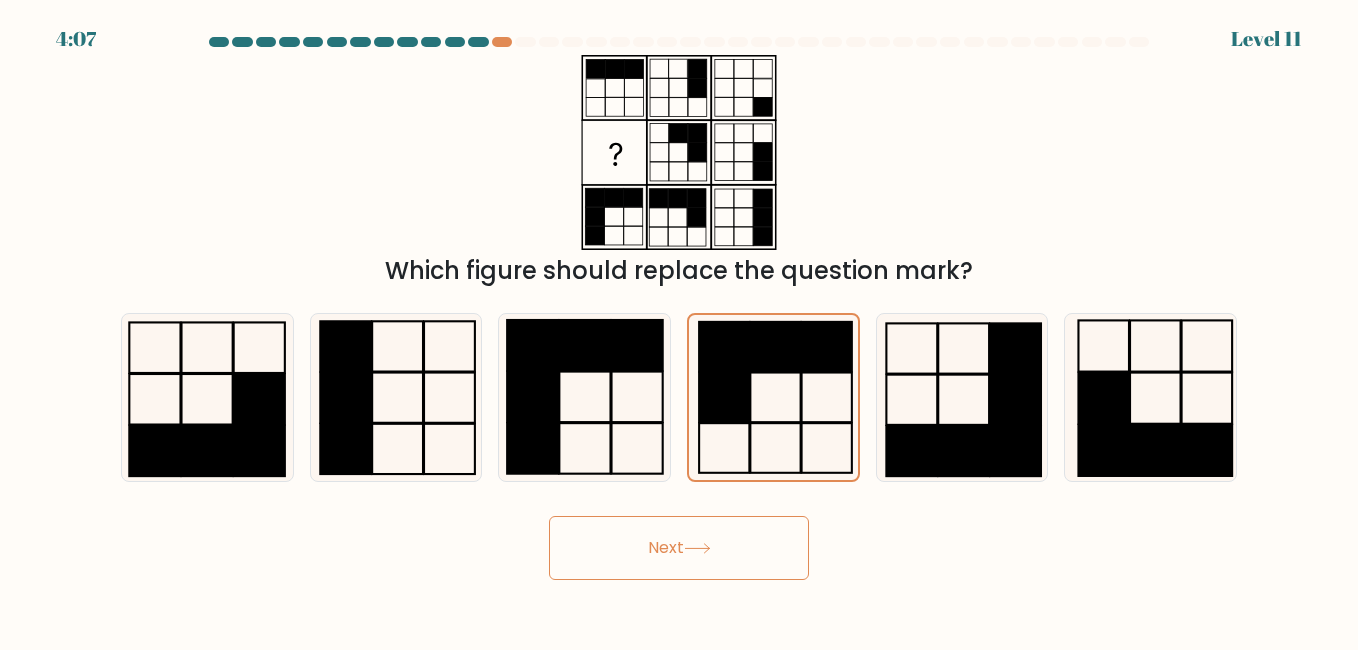 click on "Next" at bounding box center [679, 548] 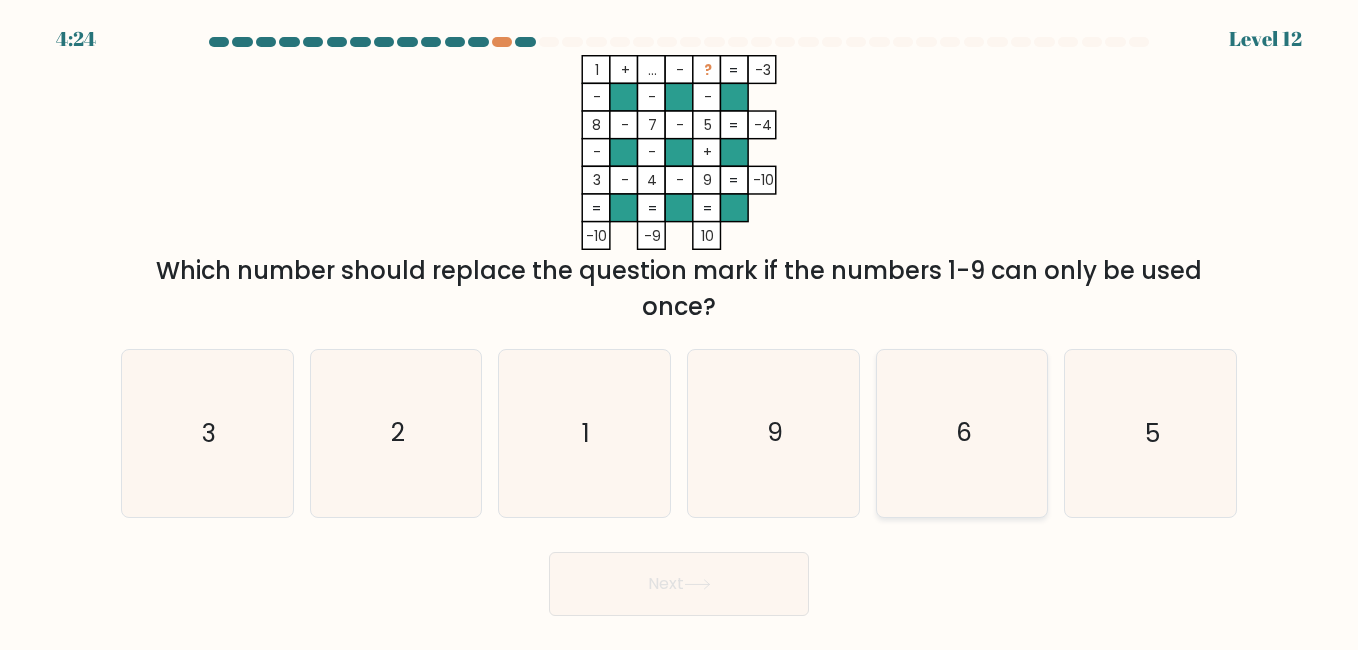 click on "6" 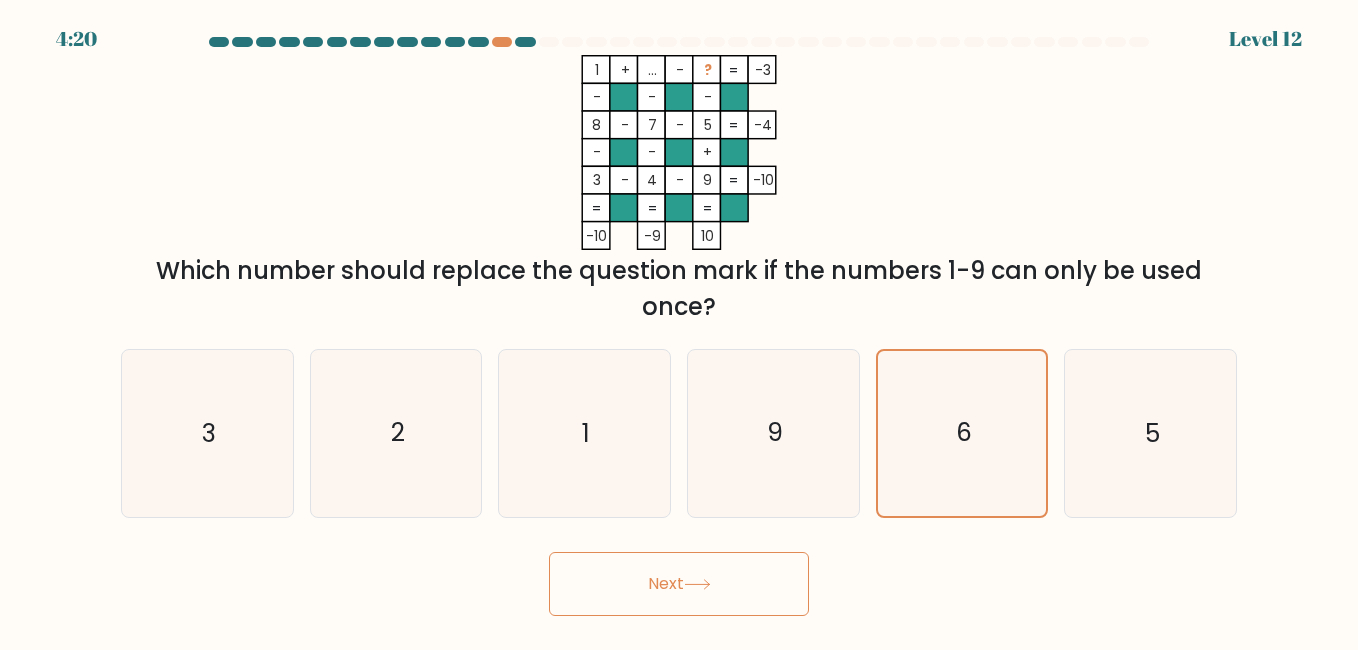 click on "Next" at bounding box center [679, 584] 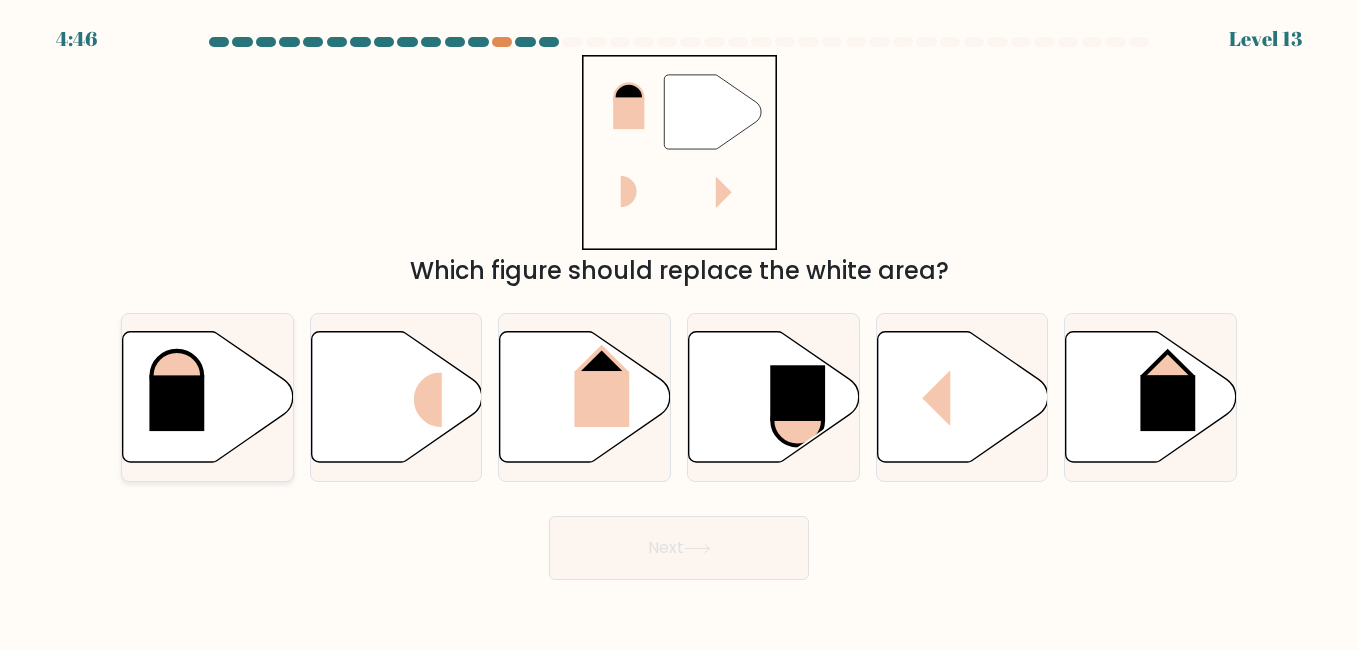 click 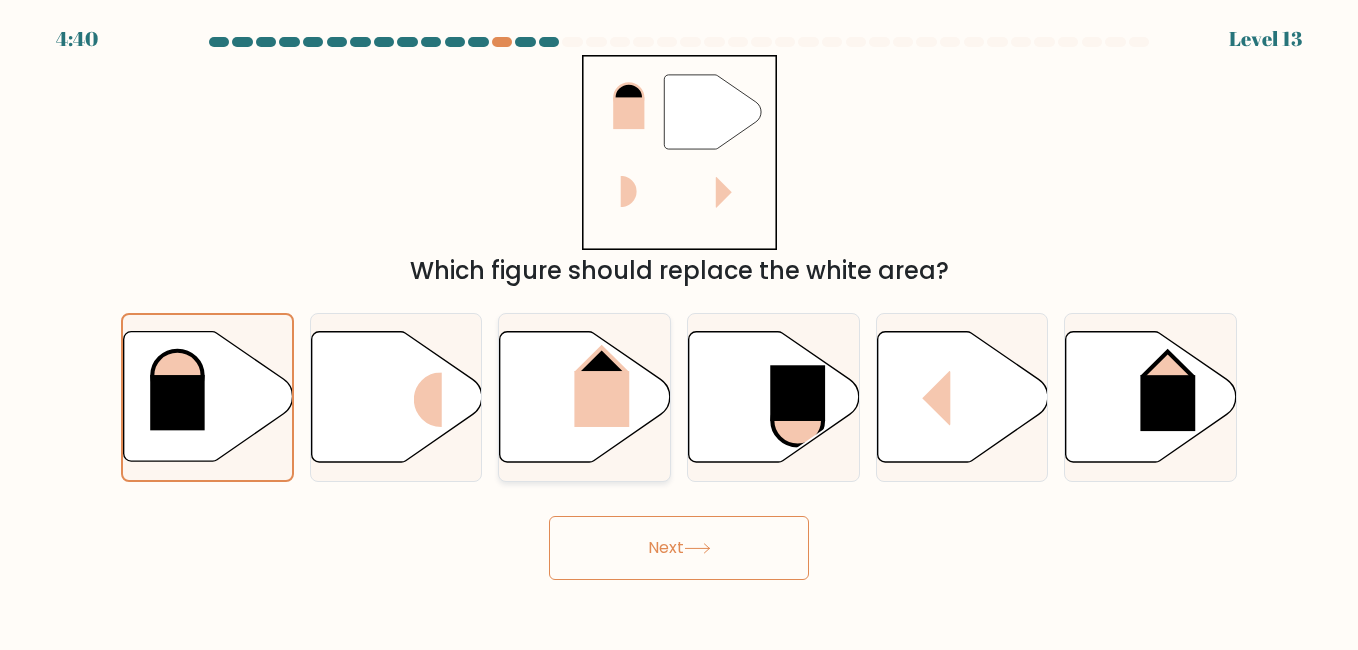 click 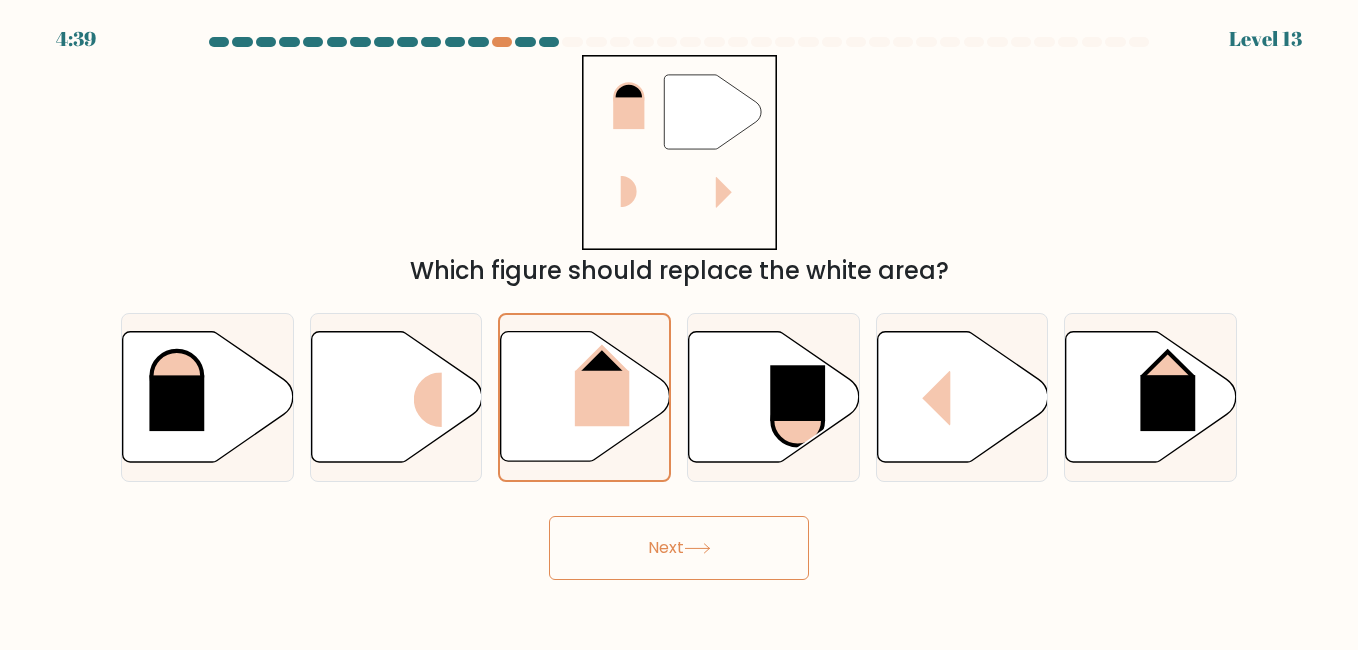 click on "Next" at bounding box center [679, 548] 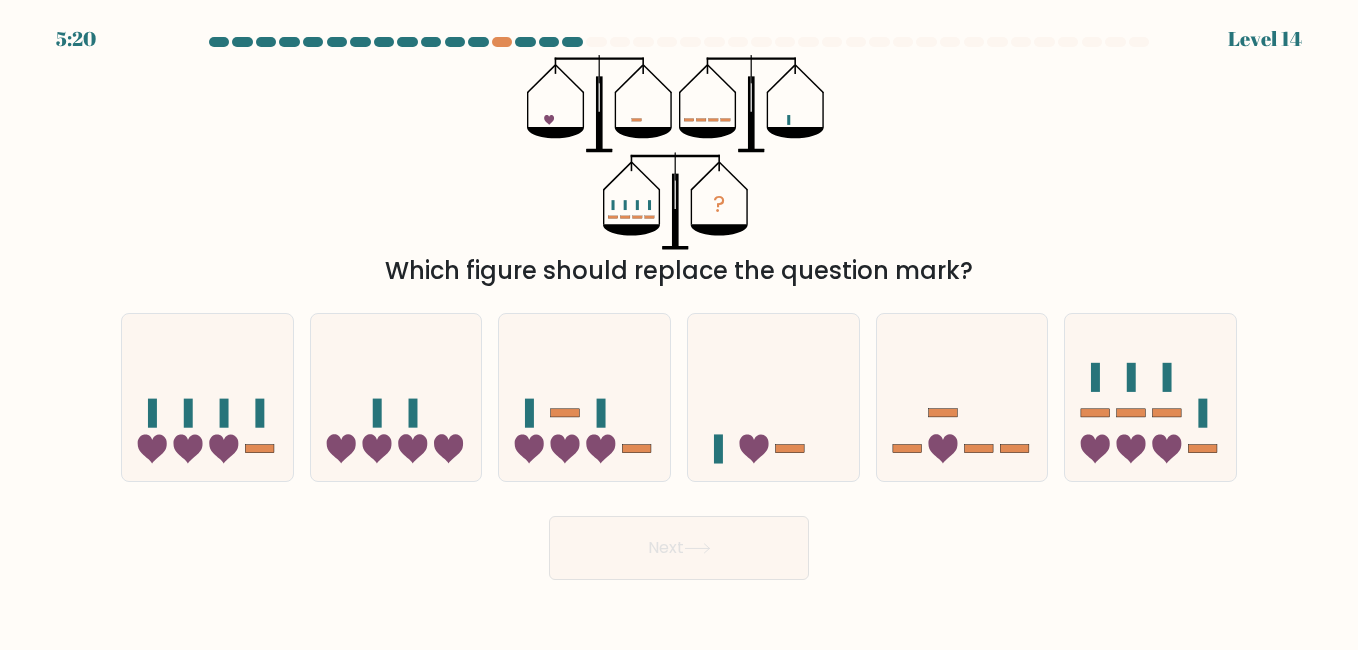click at bounding box center [679, 46] 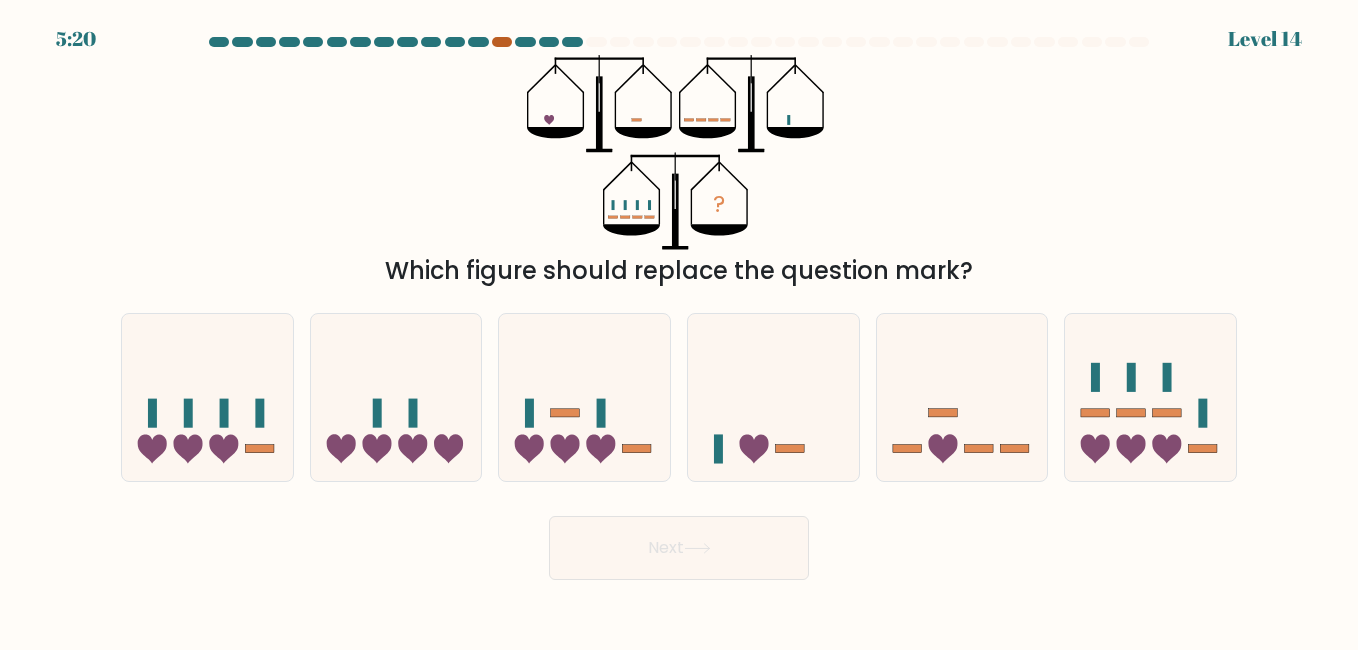 click at bounding box center (502, 42) 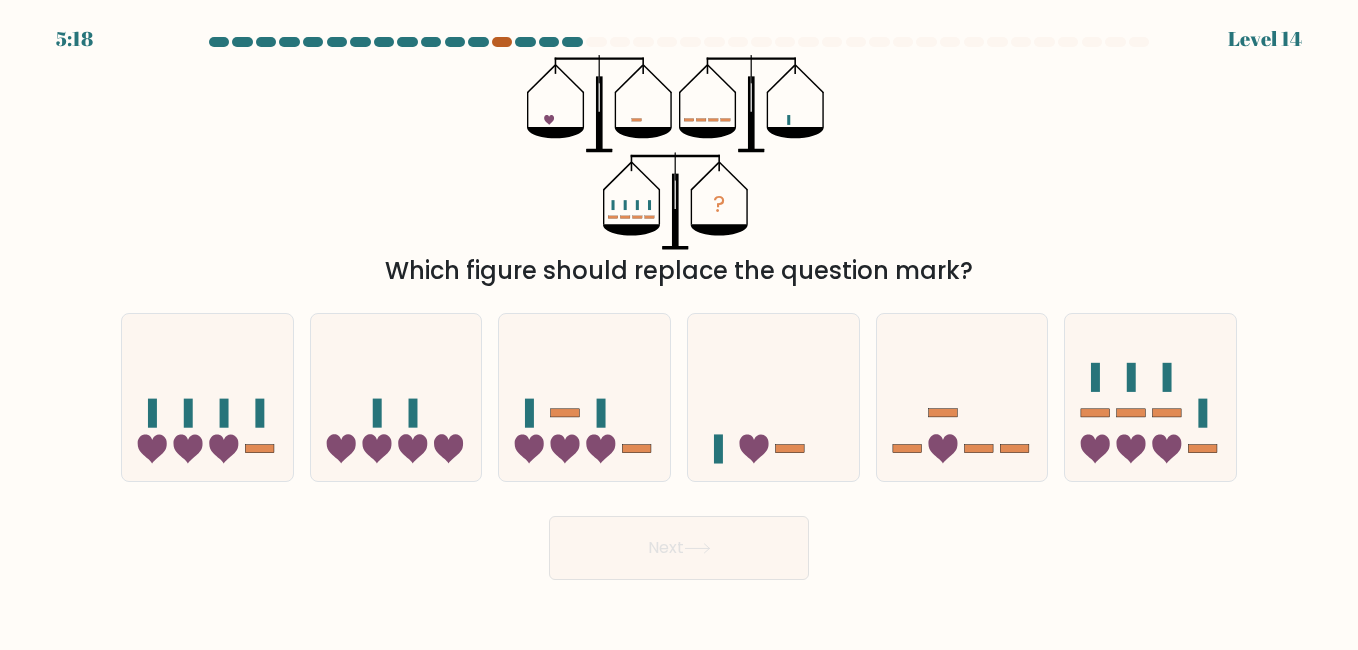 click at bounding box center [502, 42] 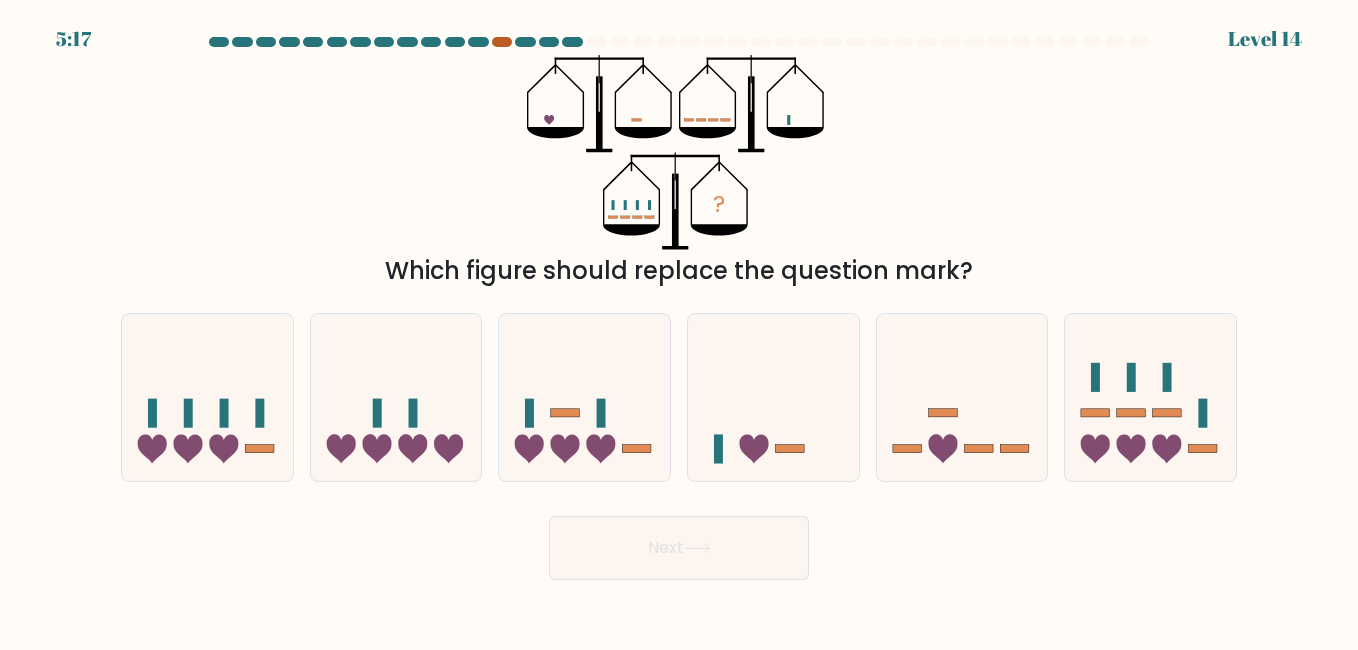 click at bounding box center (502, 42) 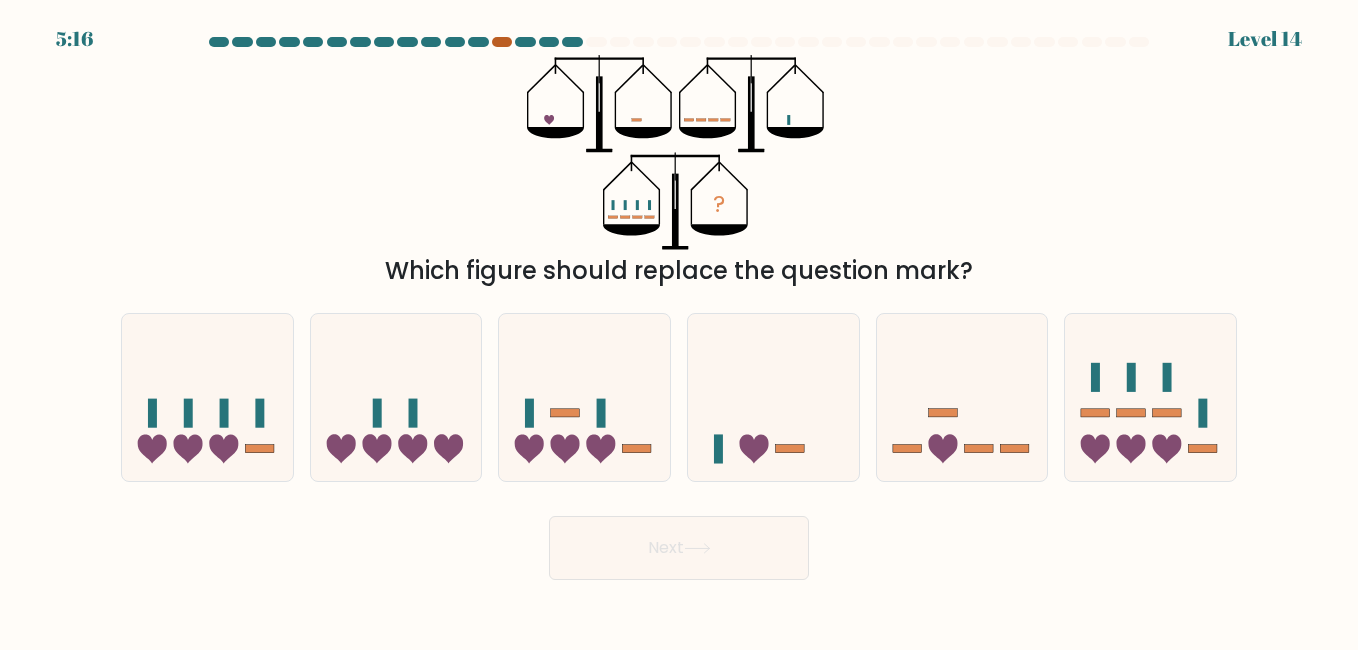 click at bounding box center (502, 42) 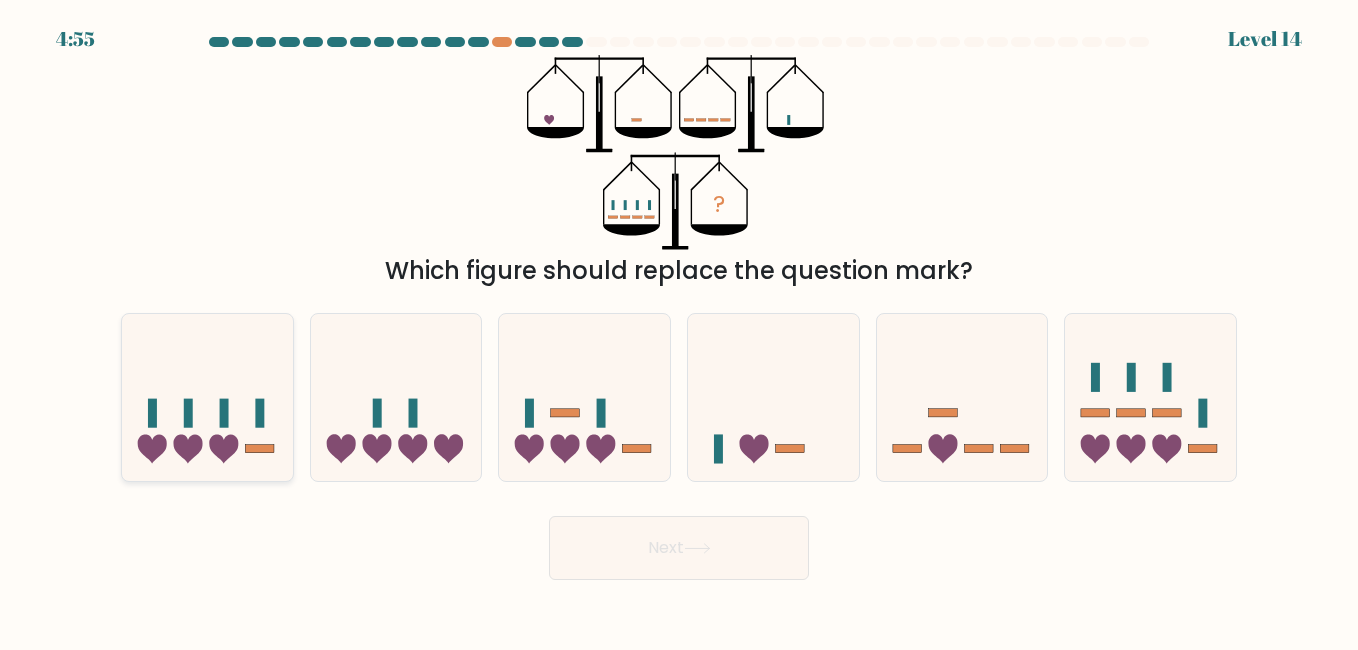 click 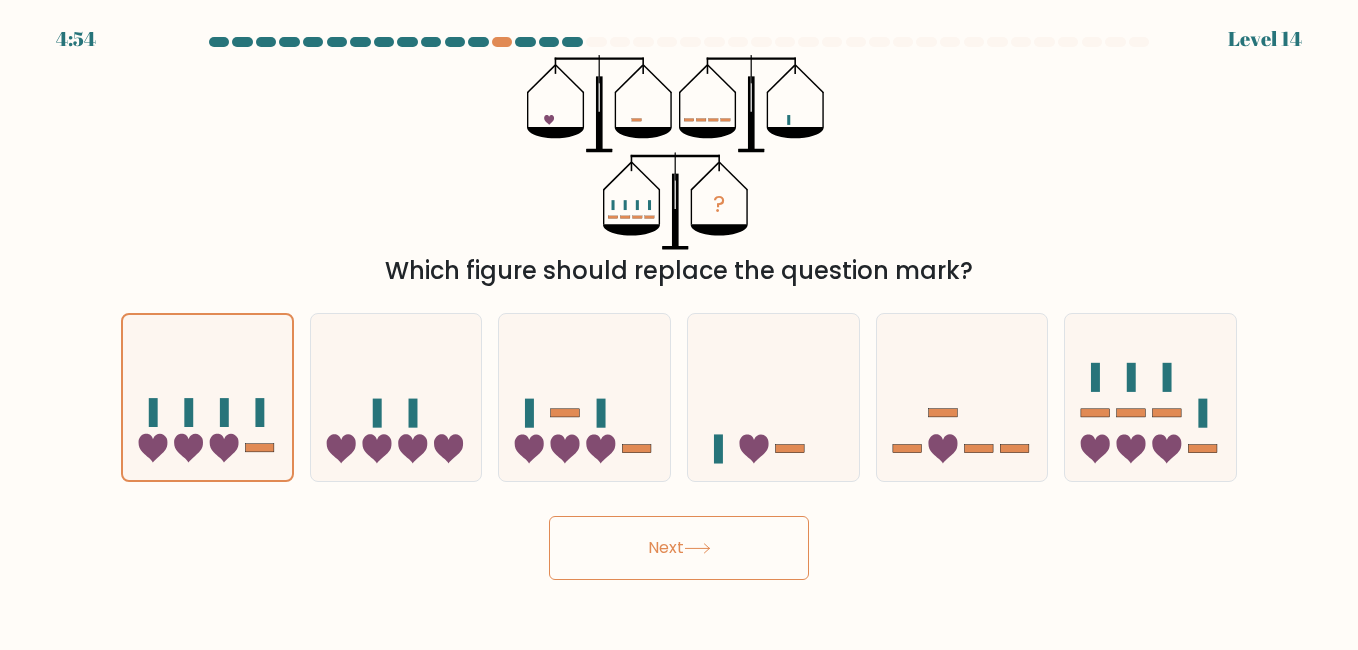 click on "Next" at bounding box center [679, 548] 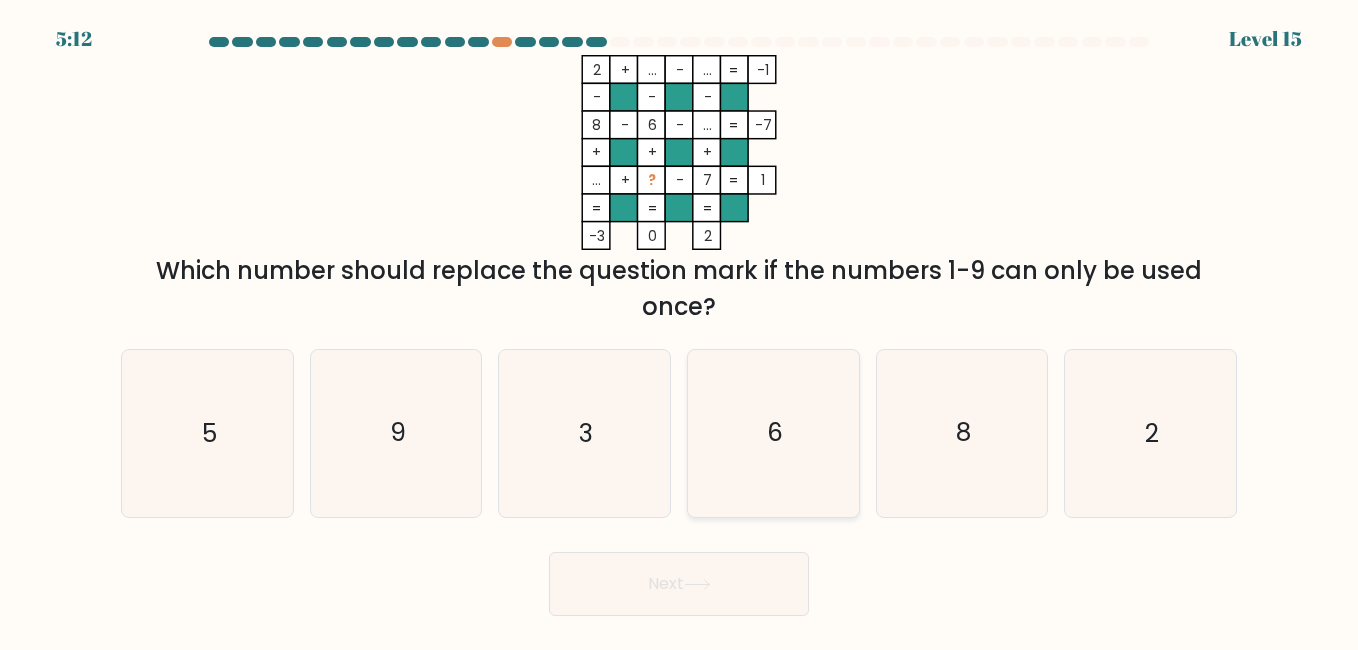 click on "6" 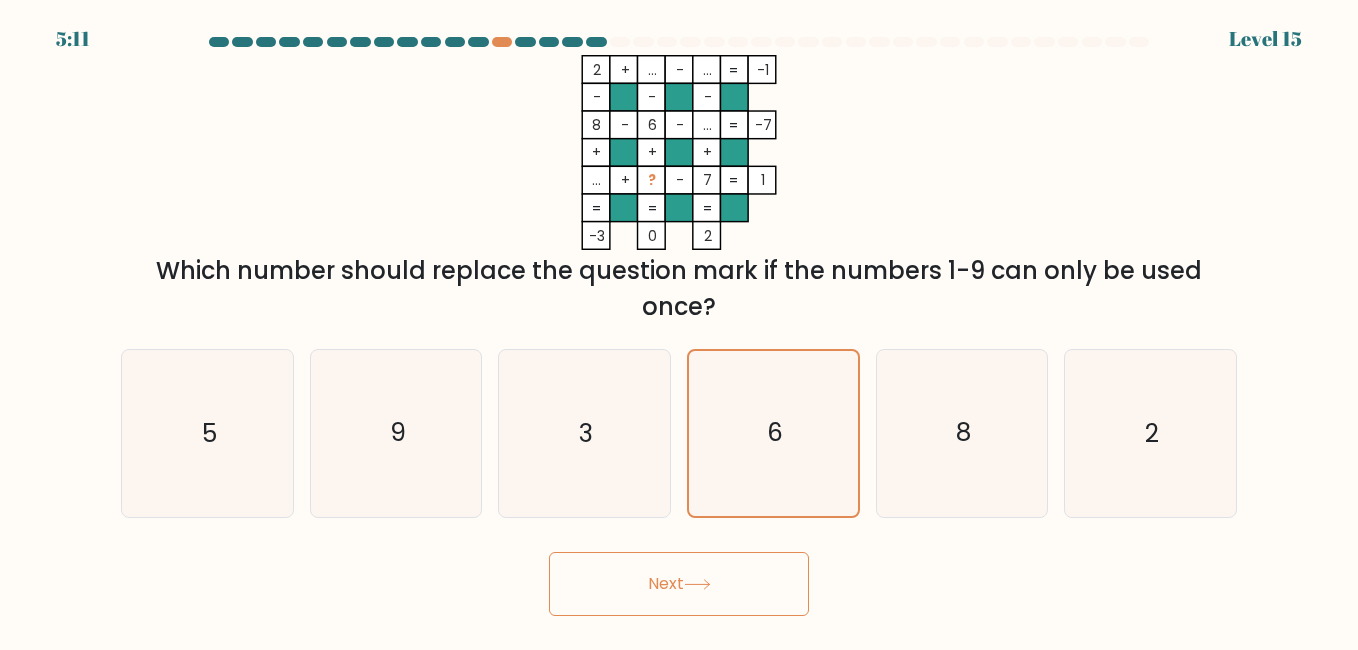 click on "Next" at bounding box center (679, 584) 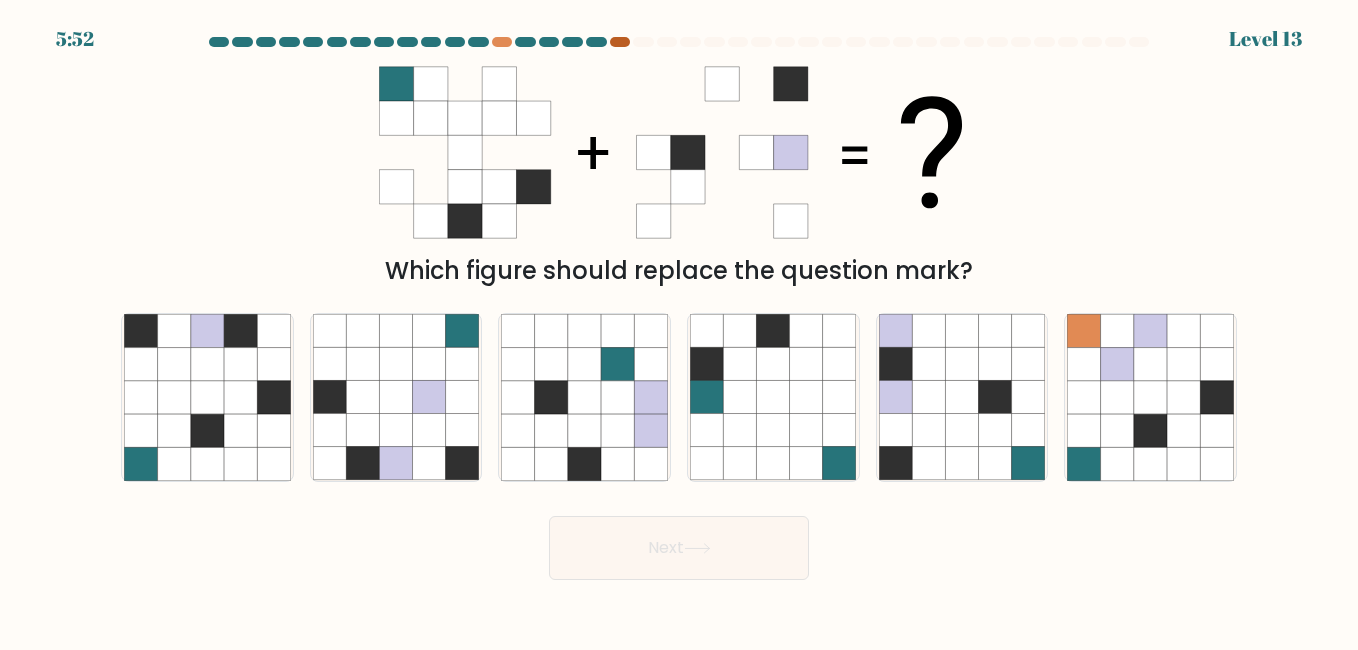 click at bounding box center [620, 42] 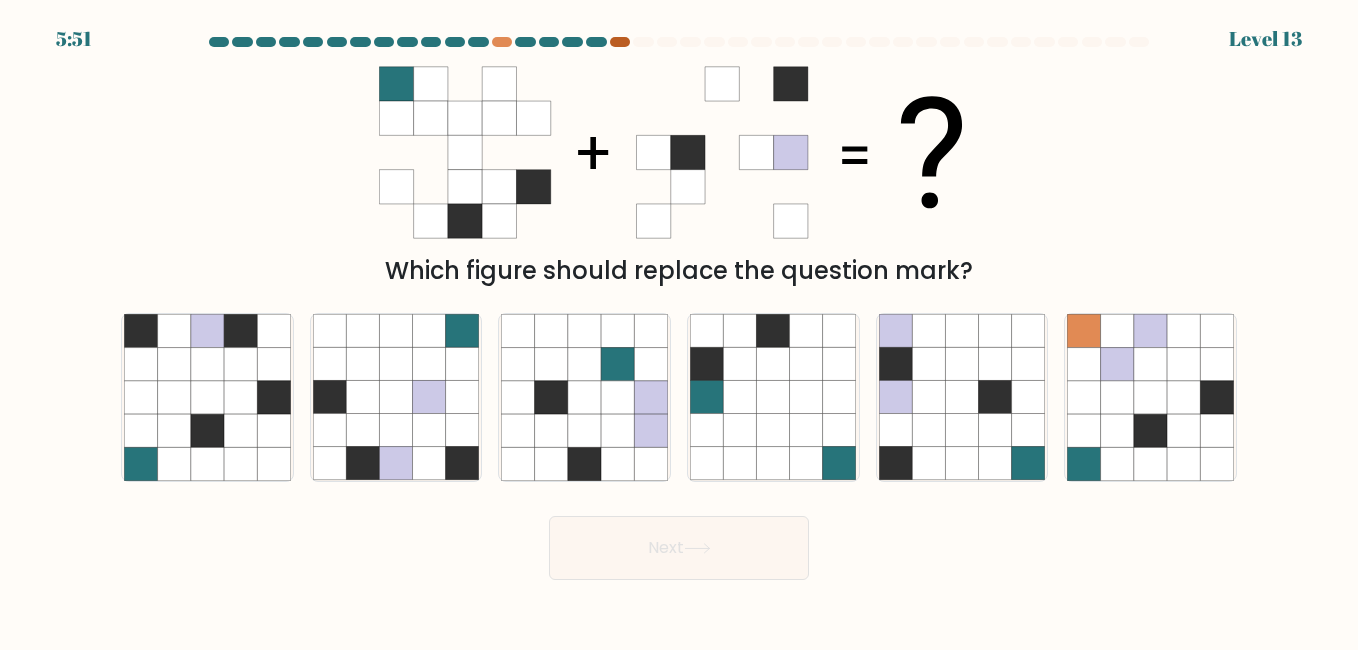 click at bounding box center (620, 42) 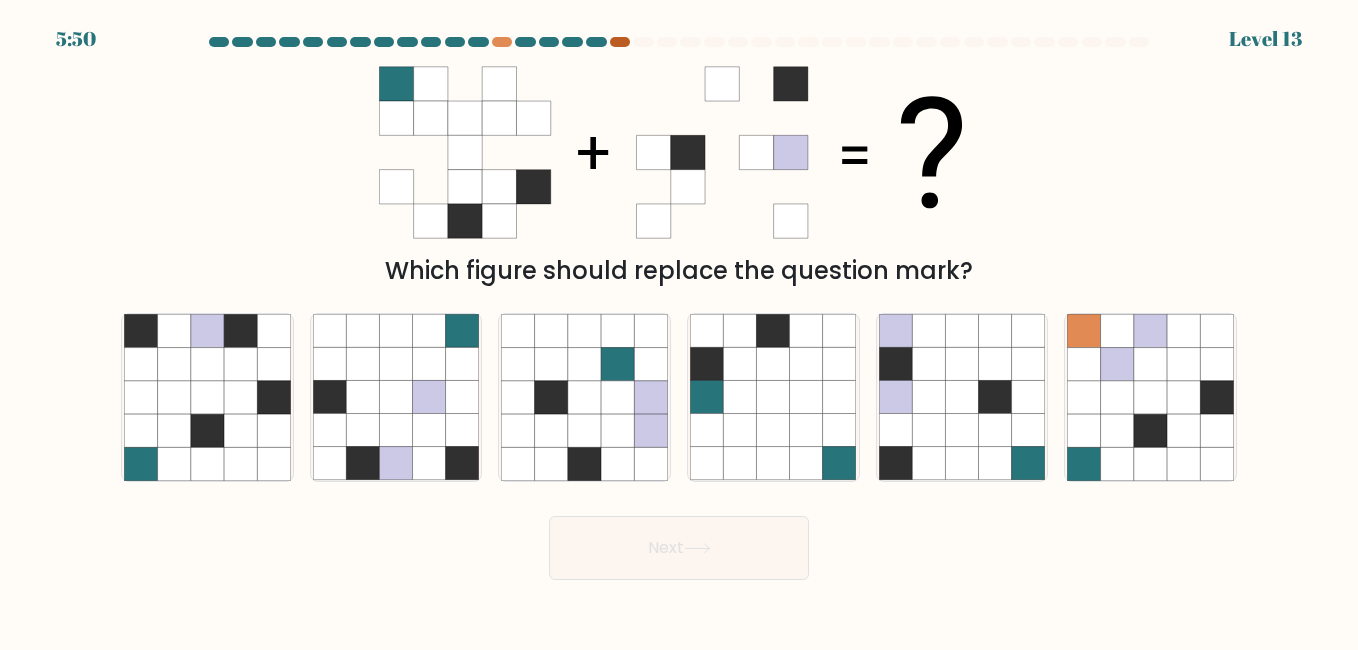 click at bounding box center (620, 42) 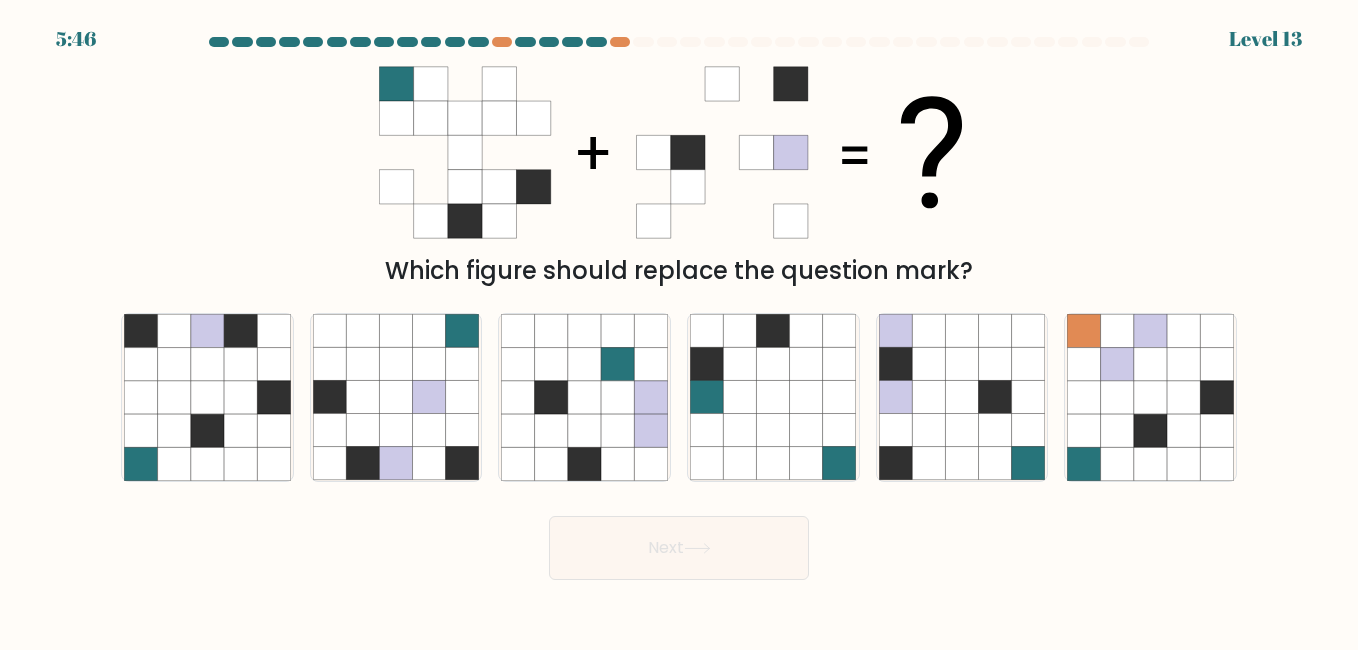 click at bounding box center [478, 42] 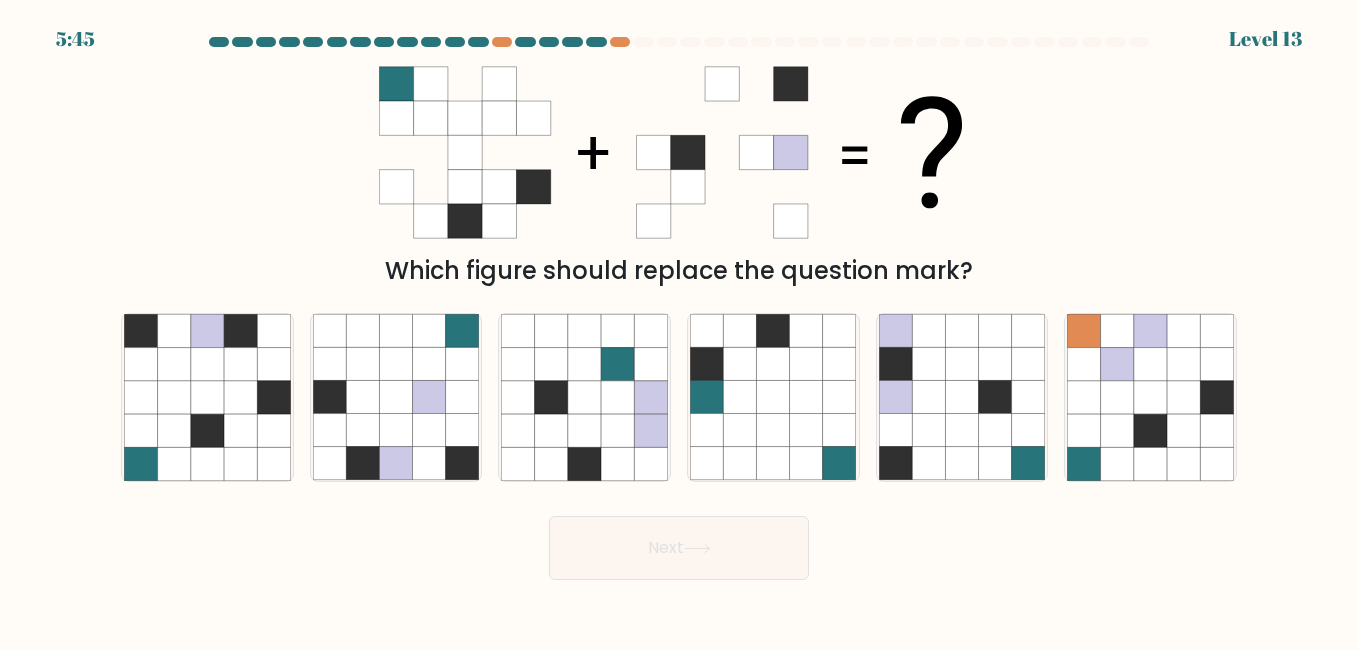 click at bounding box center [478, 42] 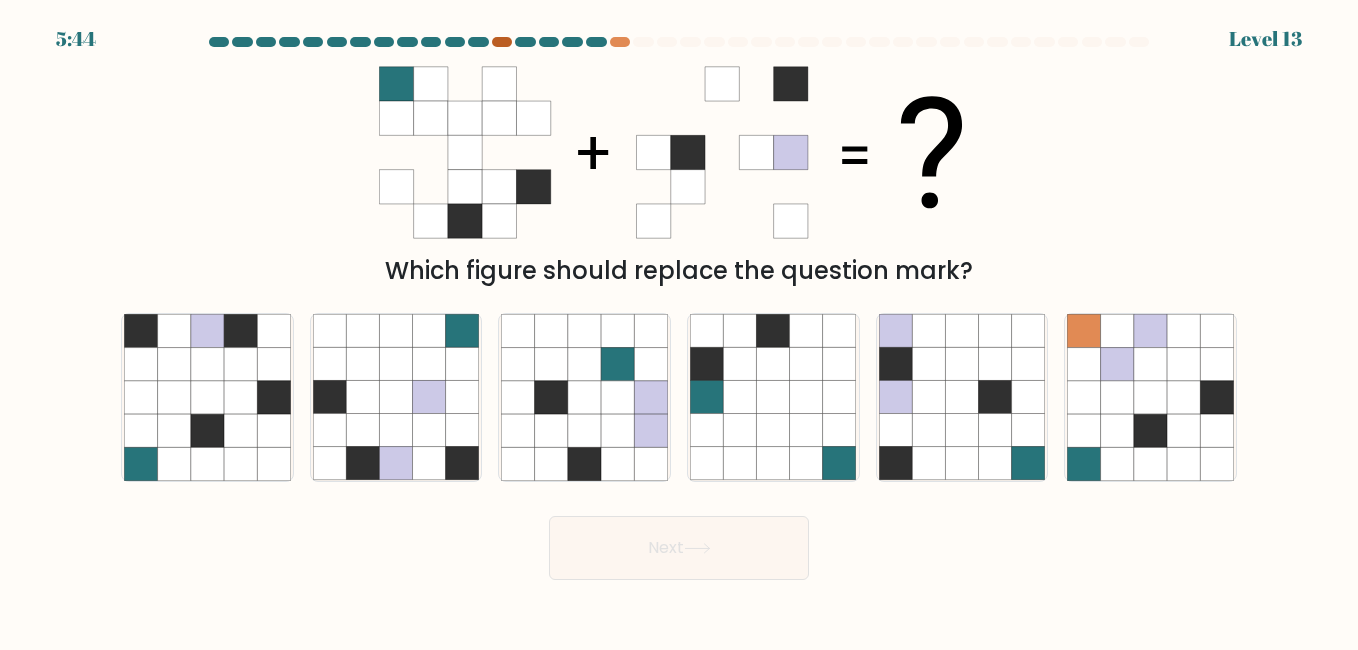 click at bounding box center [502, 42] 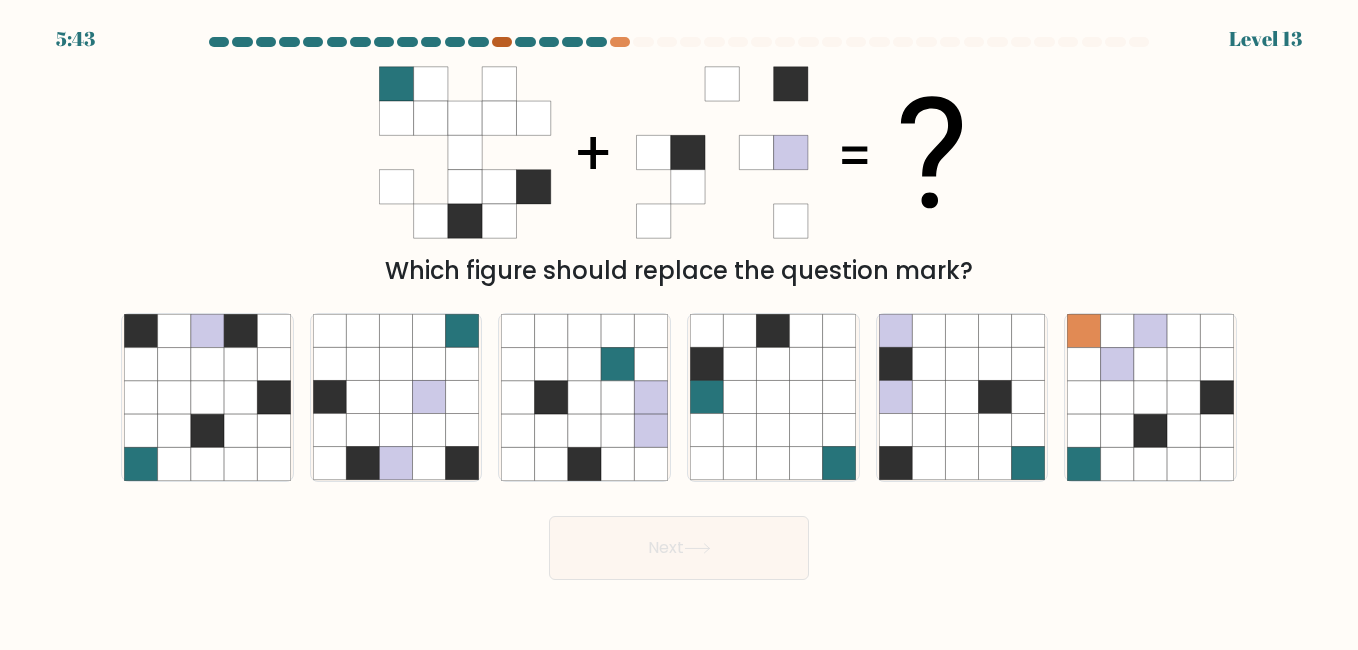 click at bounding box center (502, 42) 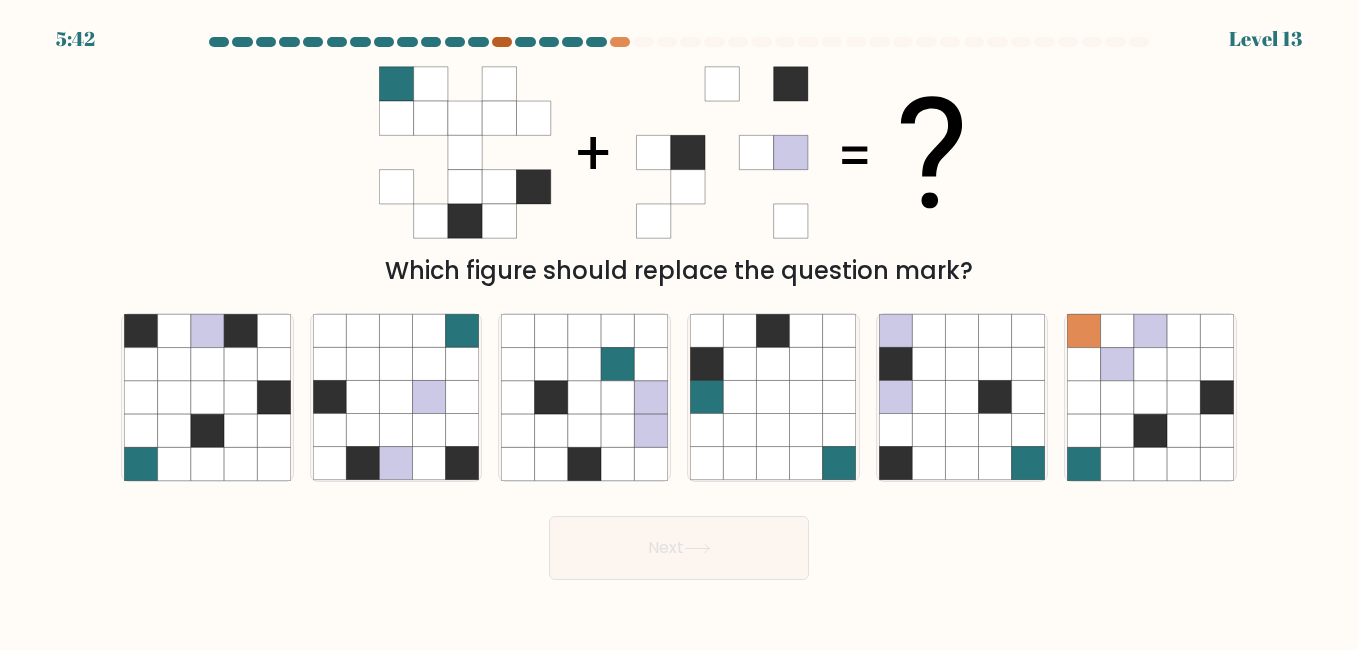 click at bounding box center [502, 42] 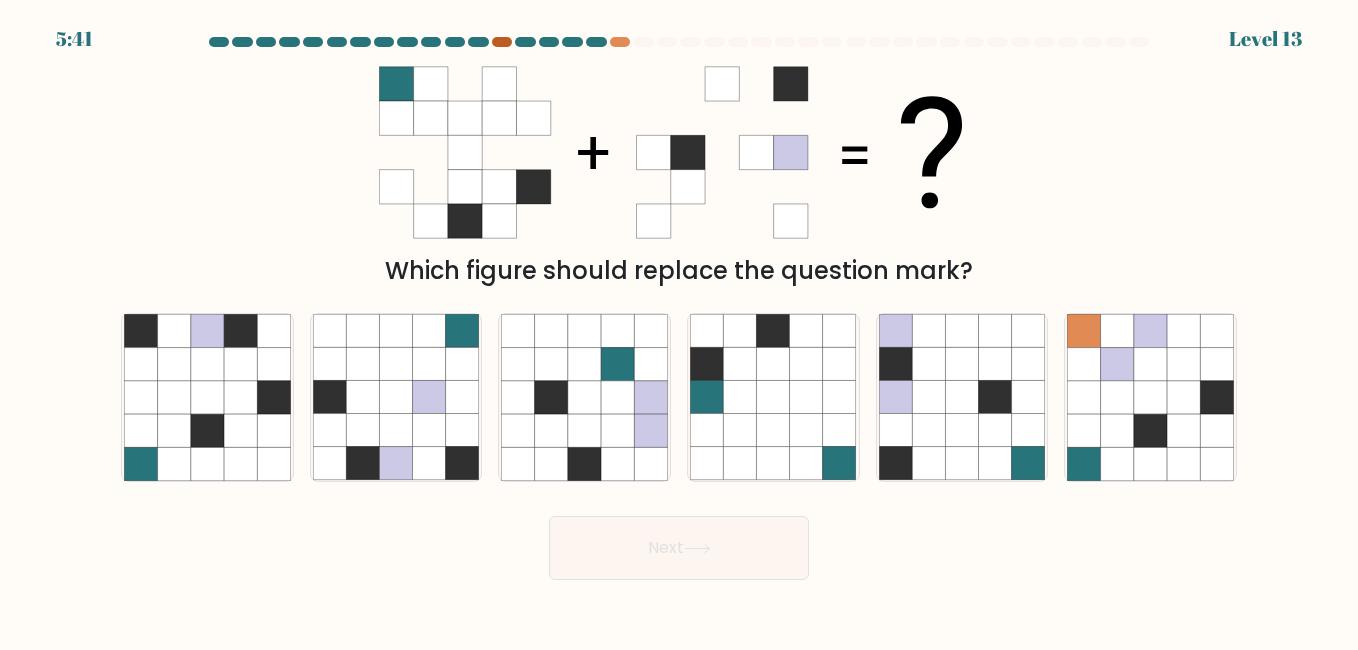 click at bounding box center [502, 42] 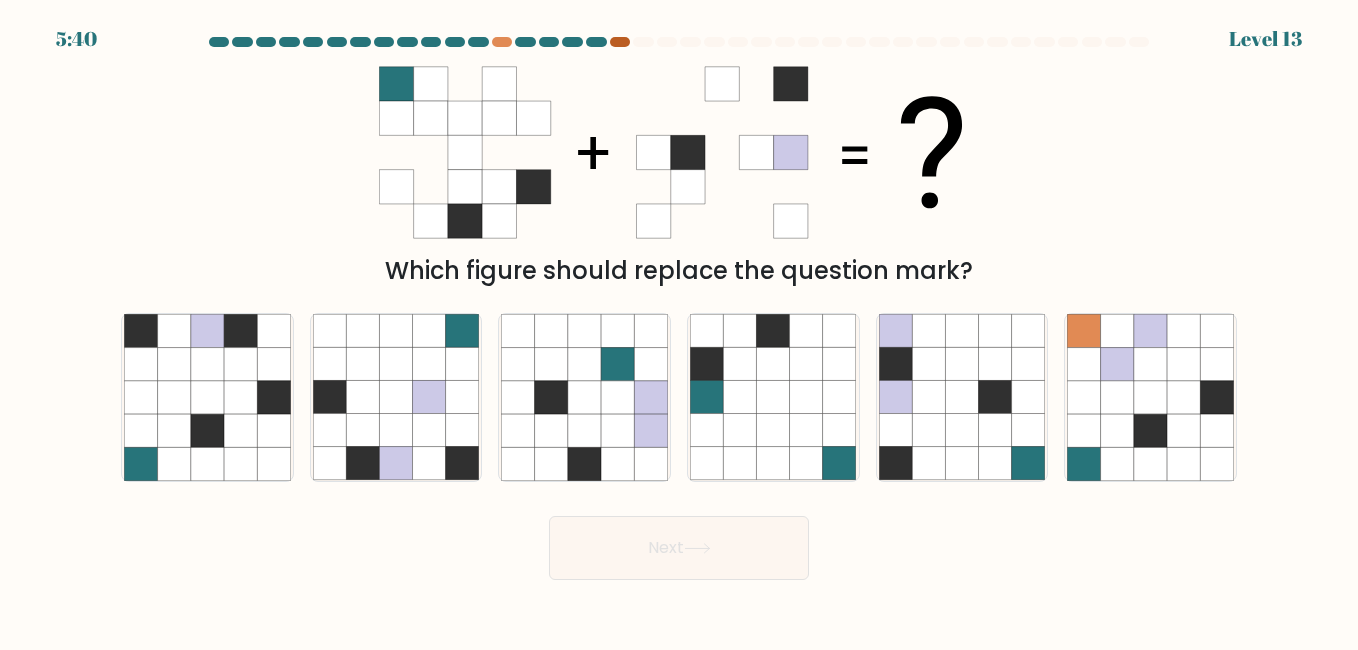 click at bounding box center [620, 42] 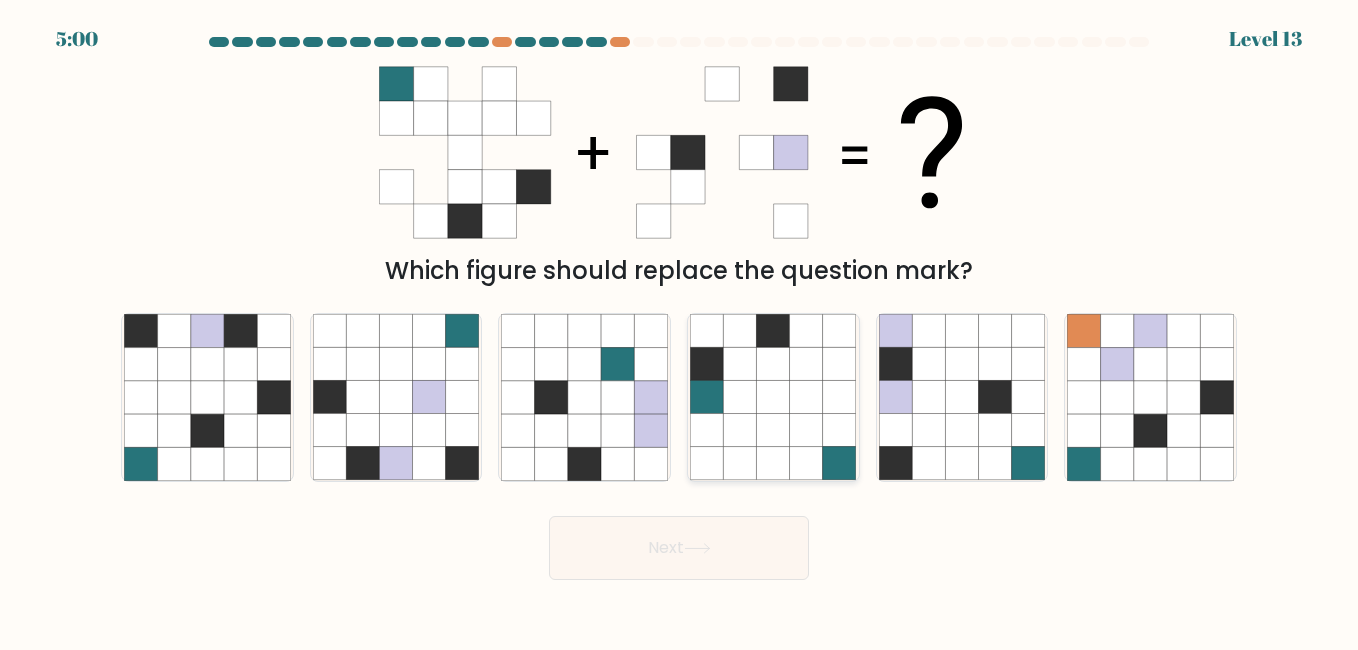 click 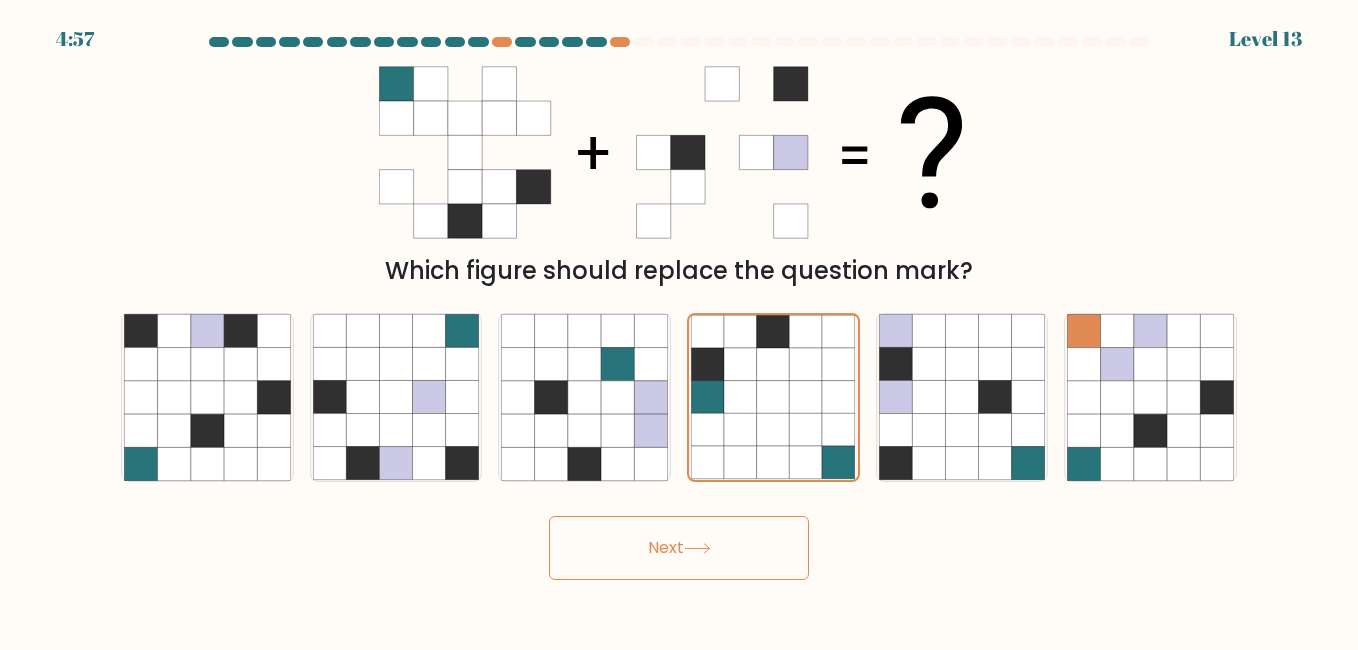 click on "Next" at bounding box center [679, 548] 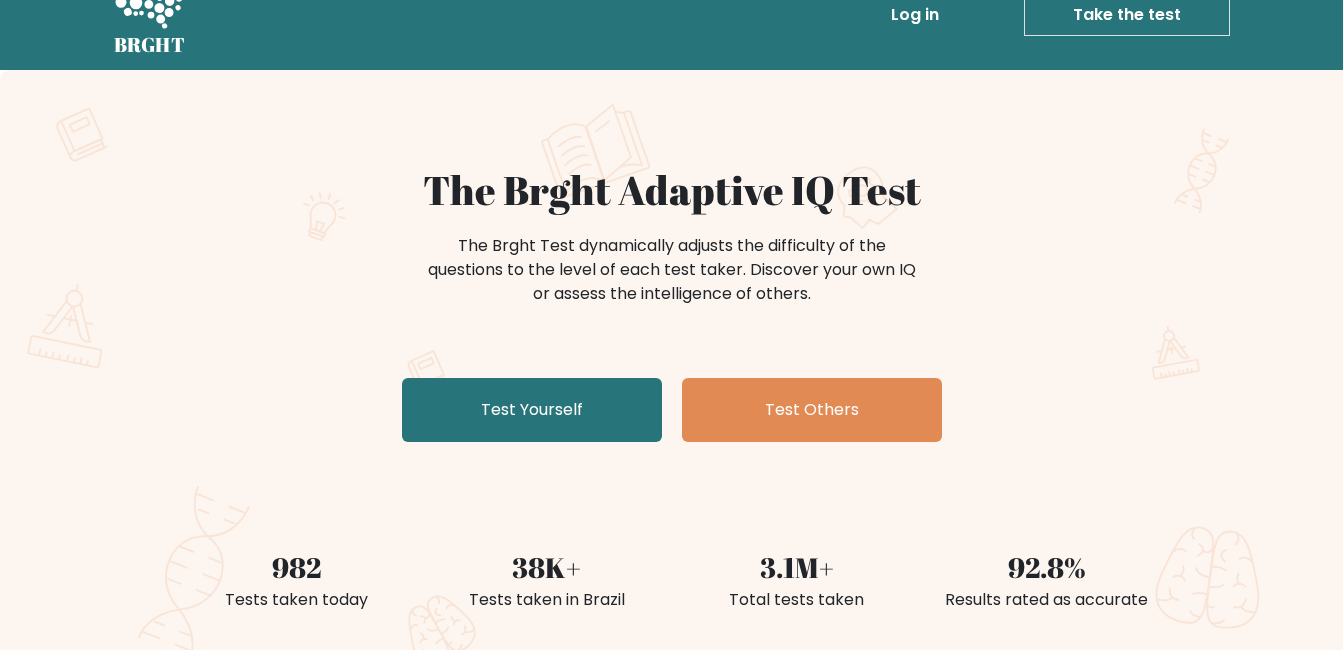 scroll, scrollTop: 40, scrollLeft: 0, axis: vertical 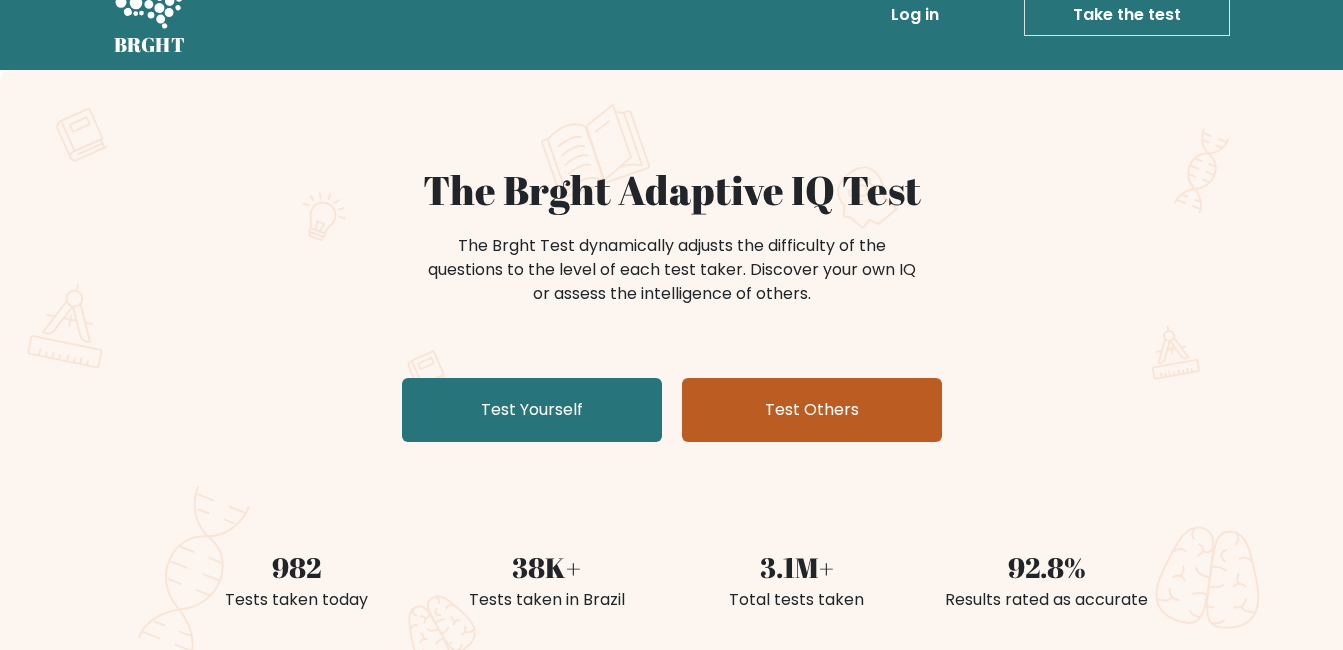 click on "Test Others" at bounding box center (812, 410) 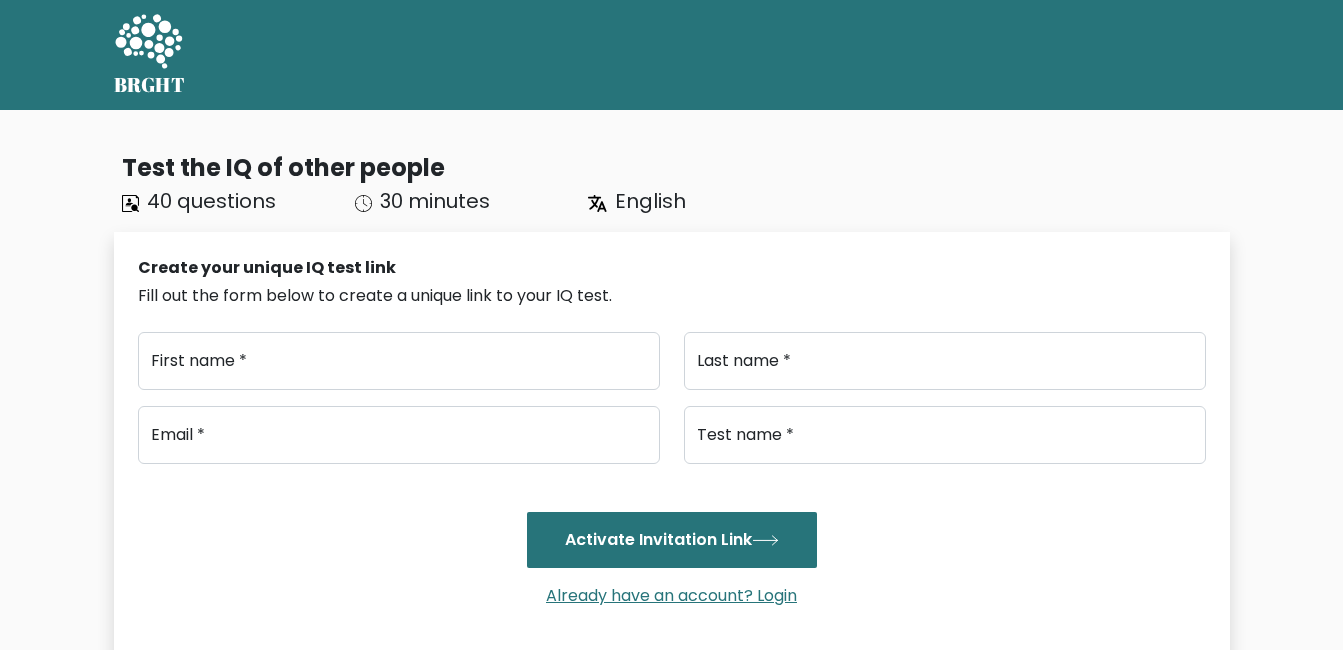 scroll, scrollTop: 0, scrollLeft: 0, axis: both 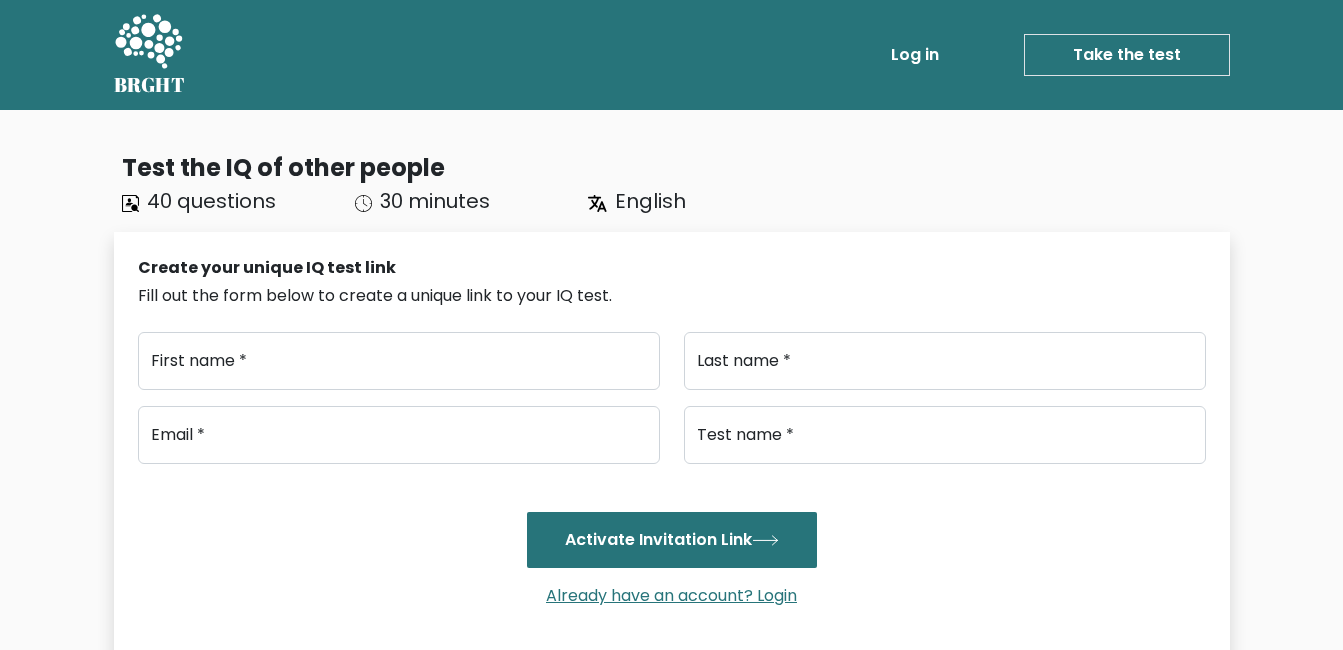 click on "English" at bounding box center (692, 201) 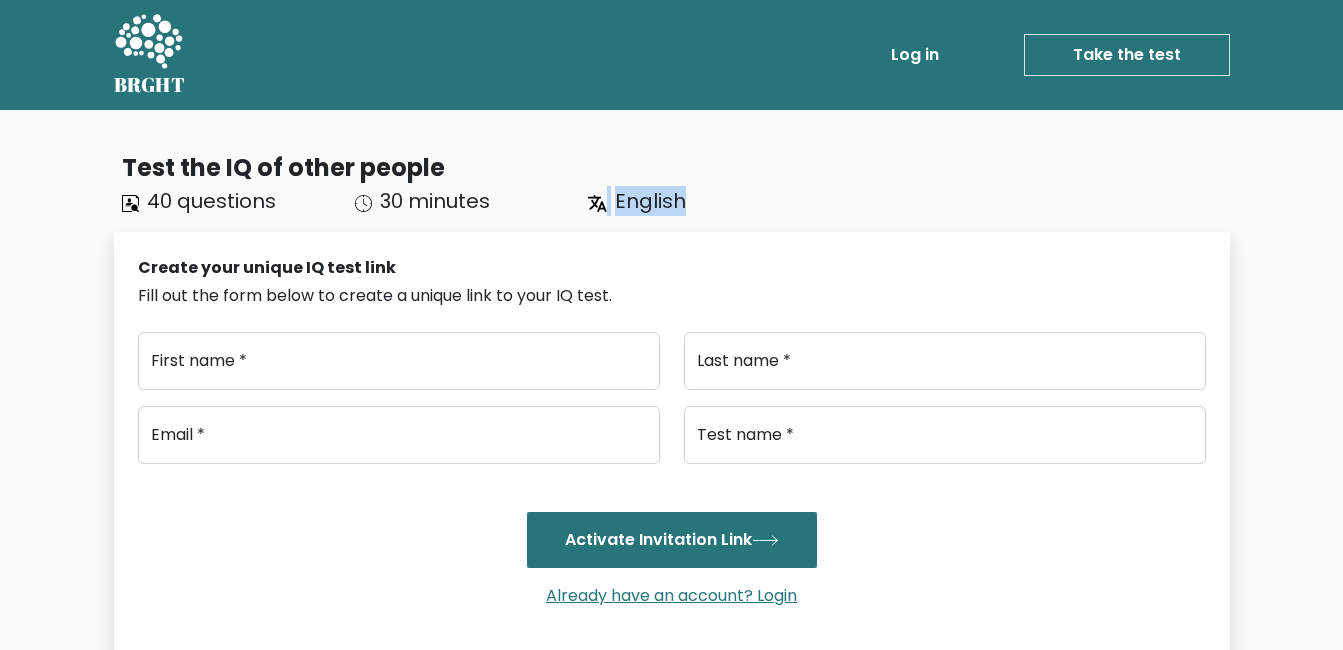 drag, startPoint x: 599, startPoint y: 204, endPoint x: 695, endPoint y: 207, distance: 96.04687 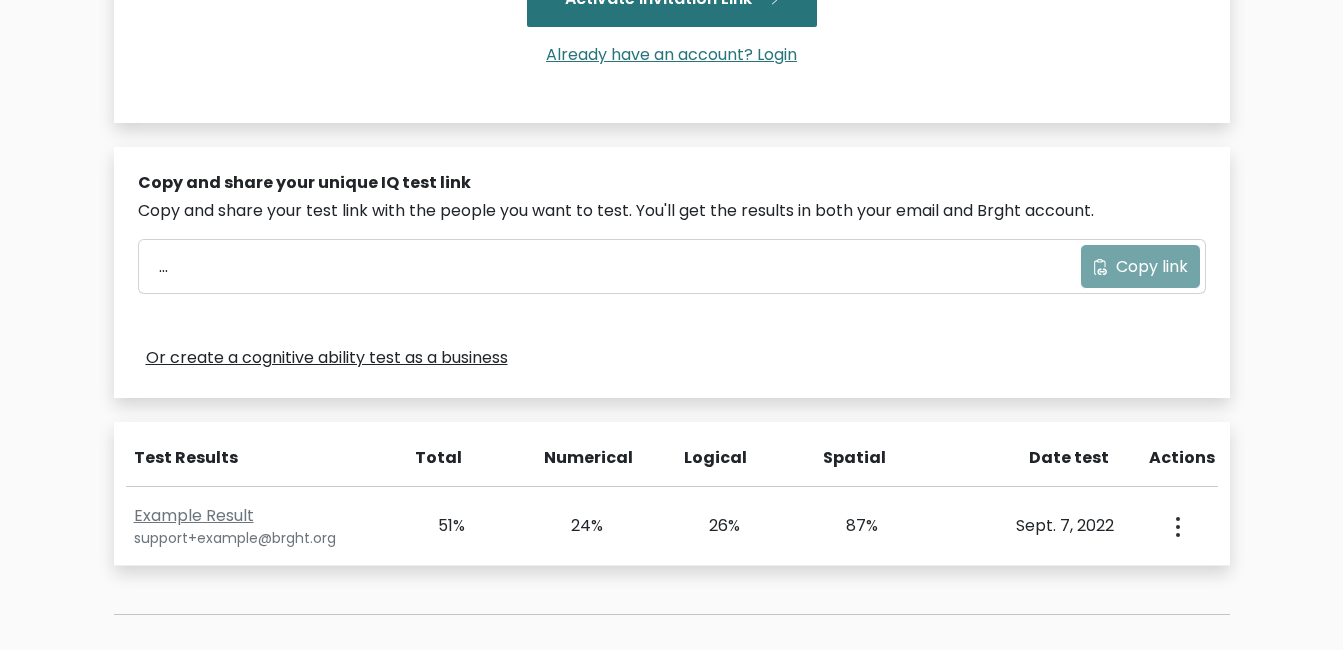 scroll, scrollTop: 600, scrollLeft: 0, axis: vertical 